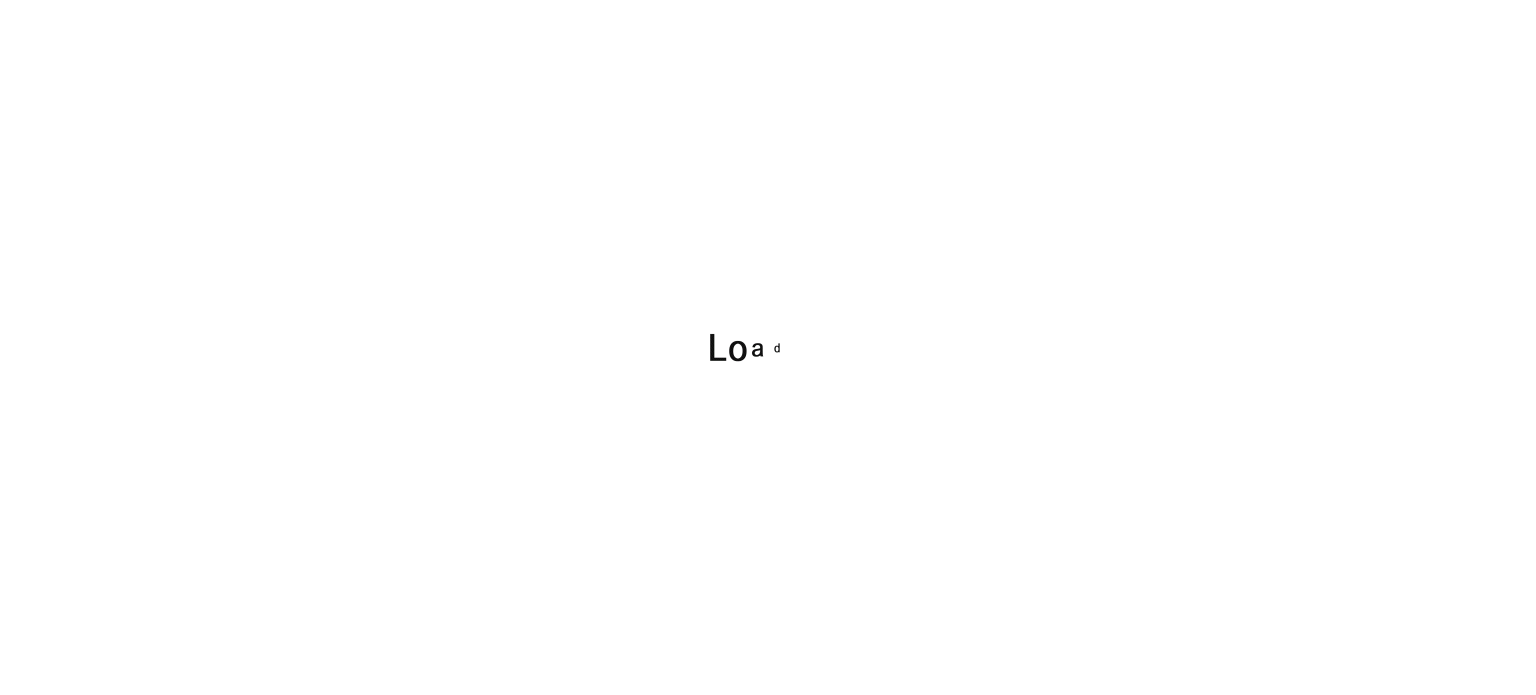 scroll, scrollTop: 0, scrollLeft: 0, axis: both 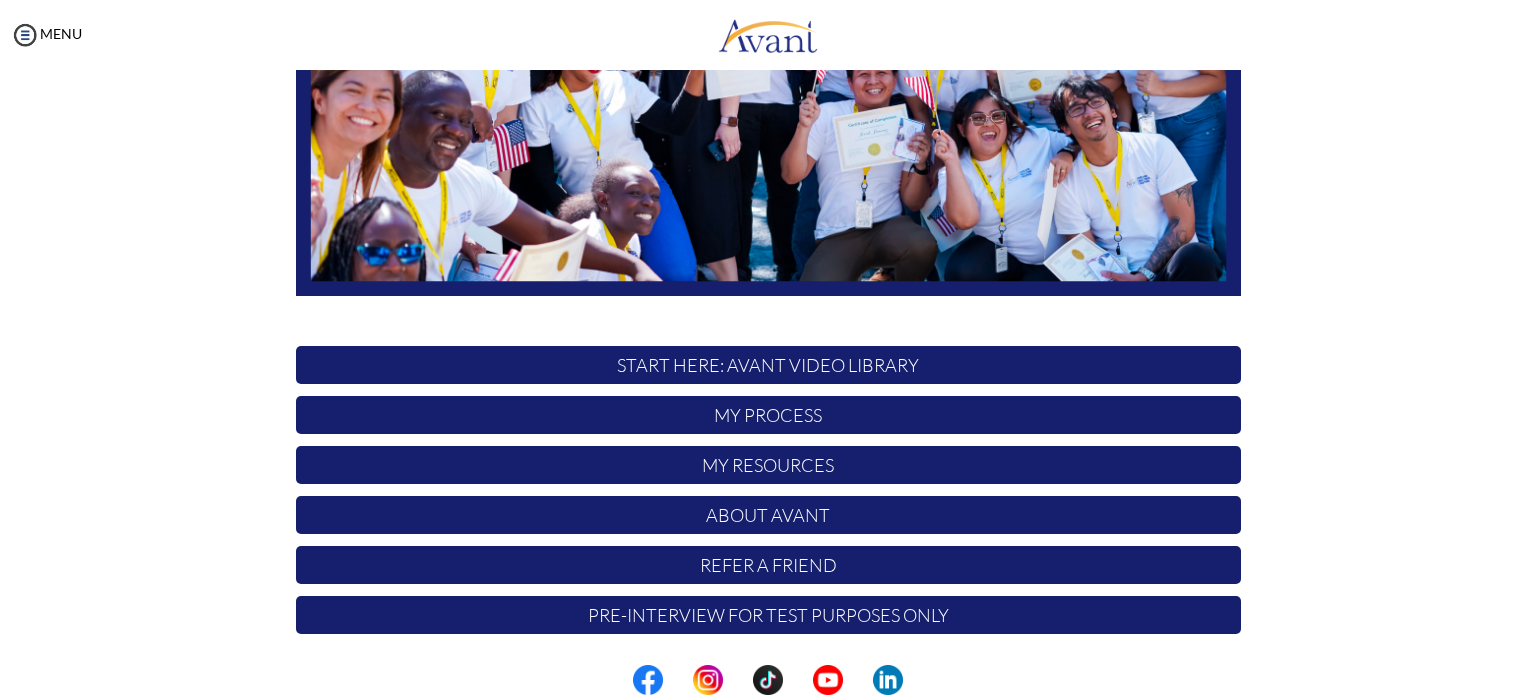 click on "START HERE: Avant Video Library" at bounding box center [768, 365] 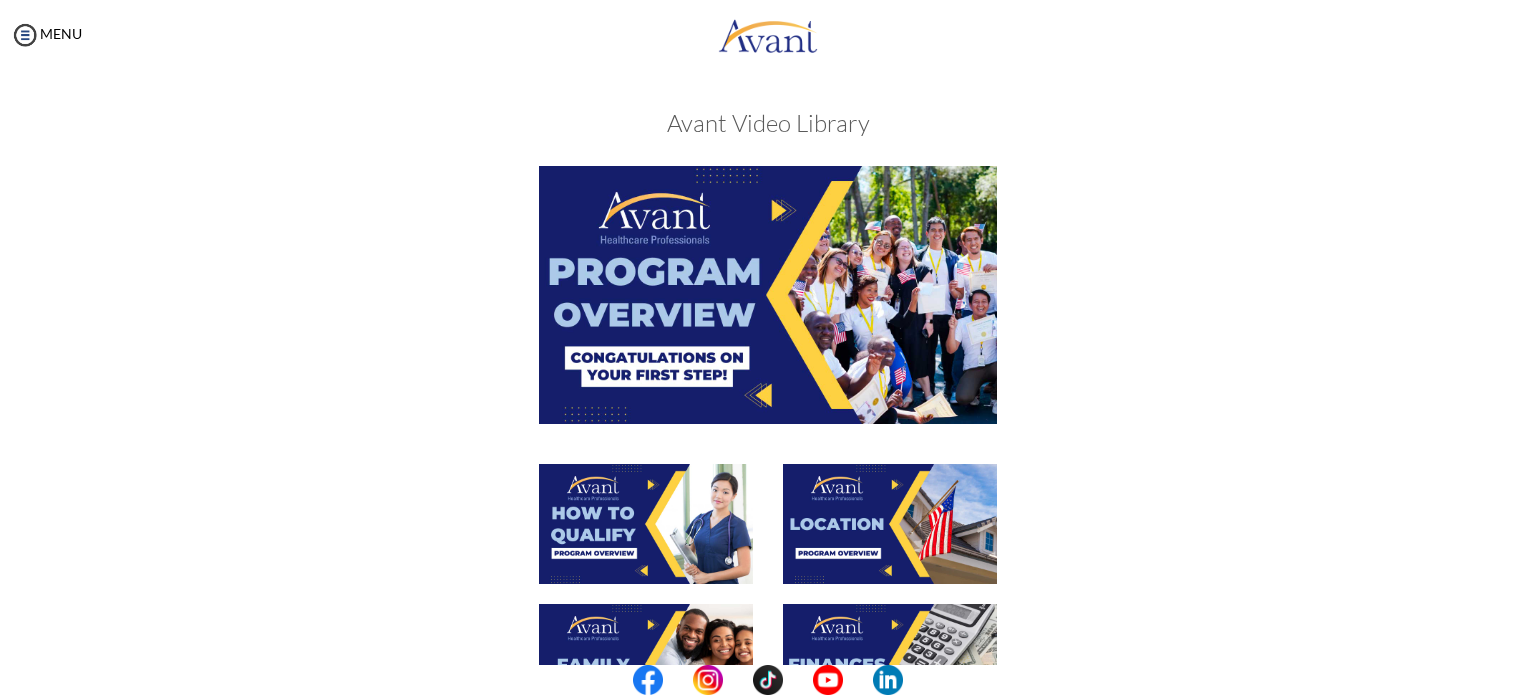 click at bounding box center [768, 294] 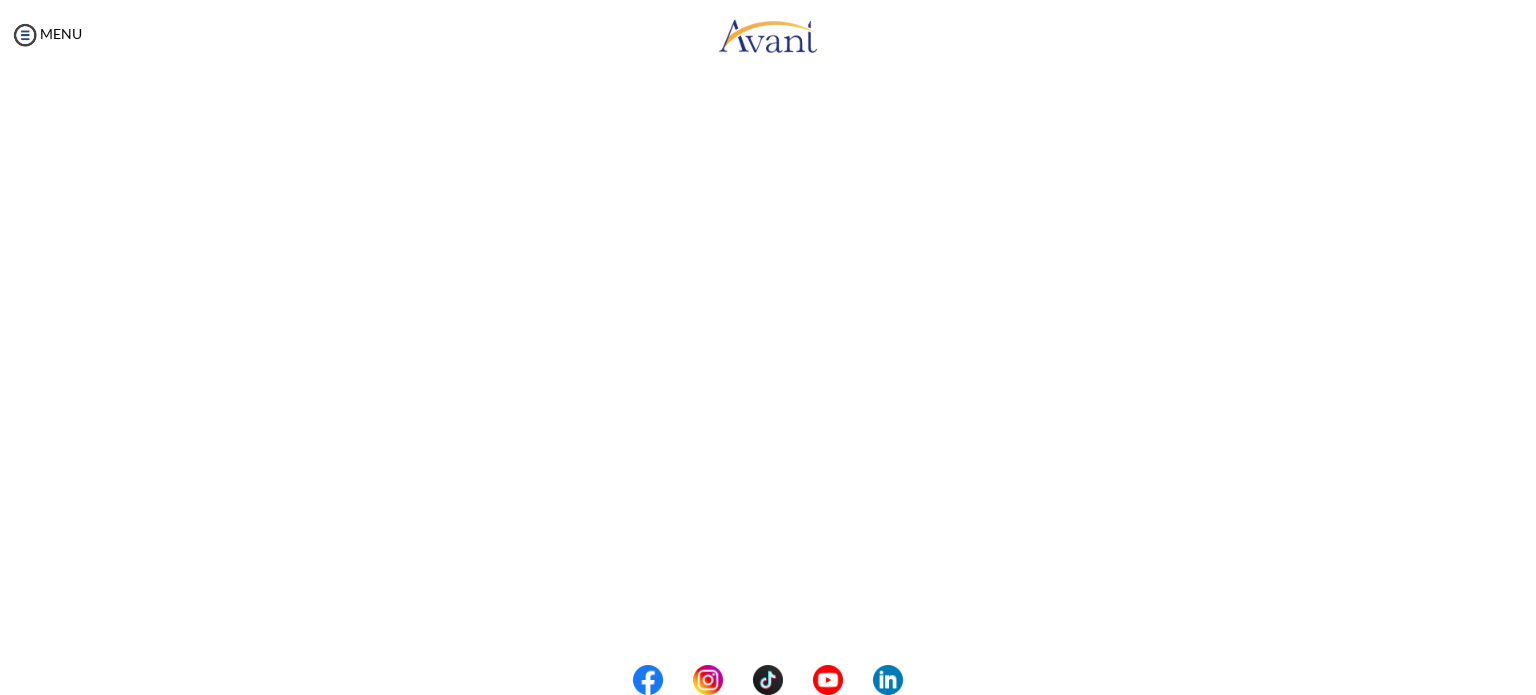 scroll, scrollTop: 288, scrollLeft: 0, axis: vertical 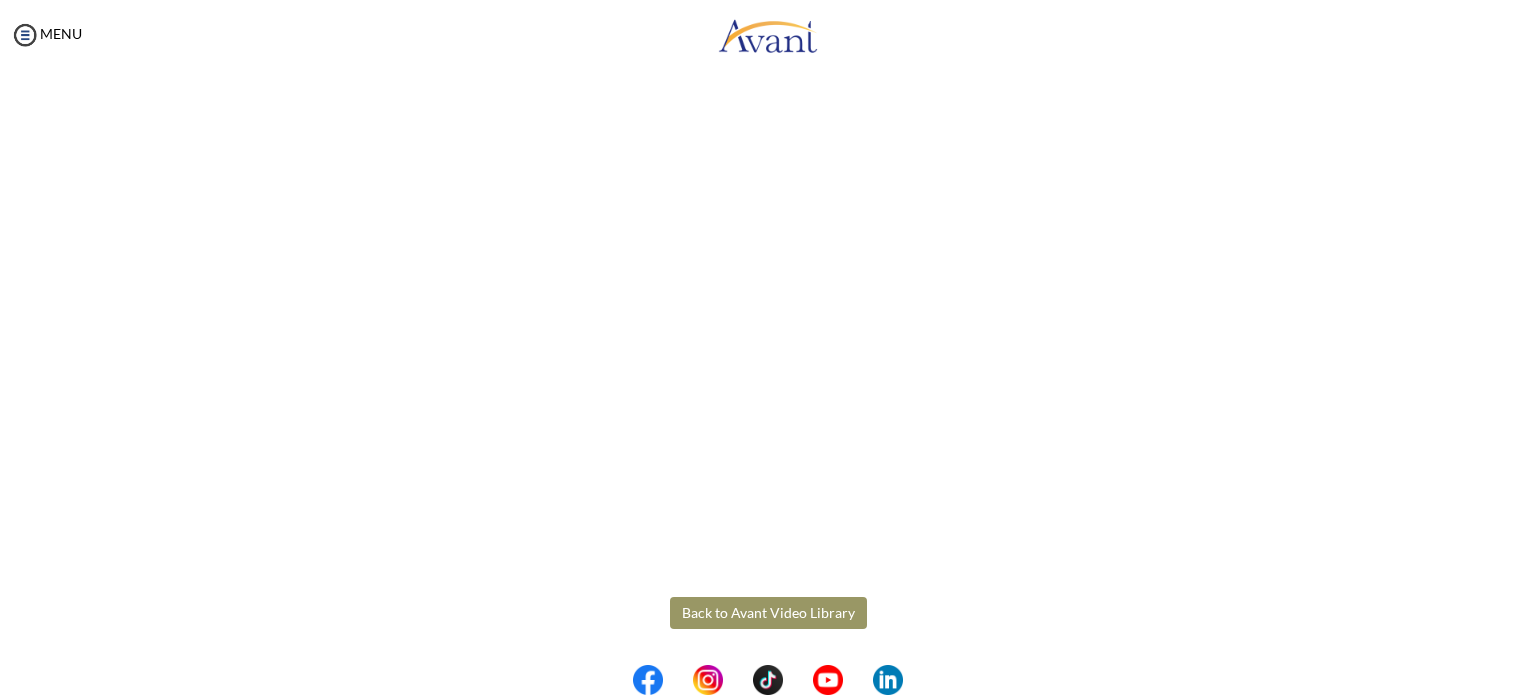 click on "Maintenance break. Please come back in 2 hours.
MENU
My Status
What is the next step?
We would like you to watch the introductory video Begin with Avant
We would like you to watch the program video Watch Program Video
We would like you to complete English exam Take Language Test
We would like you to complete clinical assessment Take Clinical Test
We would like you to complete qualification survey Take Qualification Survey
We would like you to watch expectations video Watch Expectations Video
You will be contacted by recruiter to schedule a call.
Your application is being reviewed. Please check your email regularly.
Process Overview
Check off each step as you go to track your progress!
1" at bounding box center (768, 347) 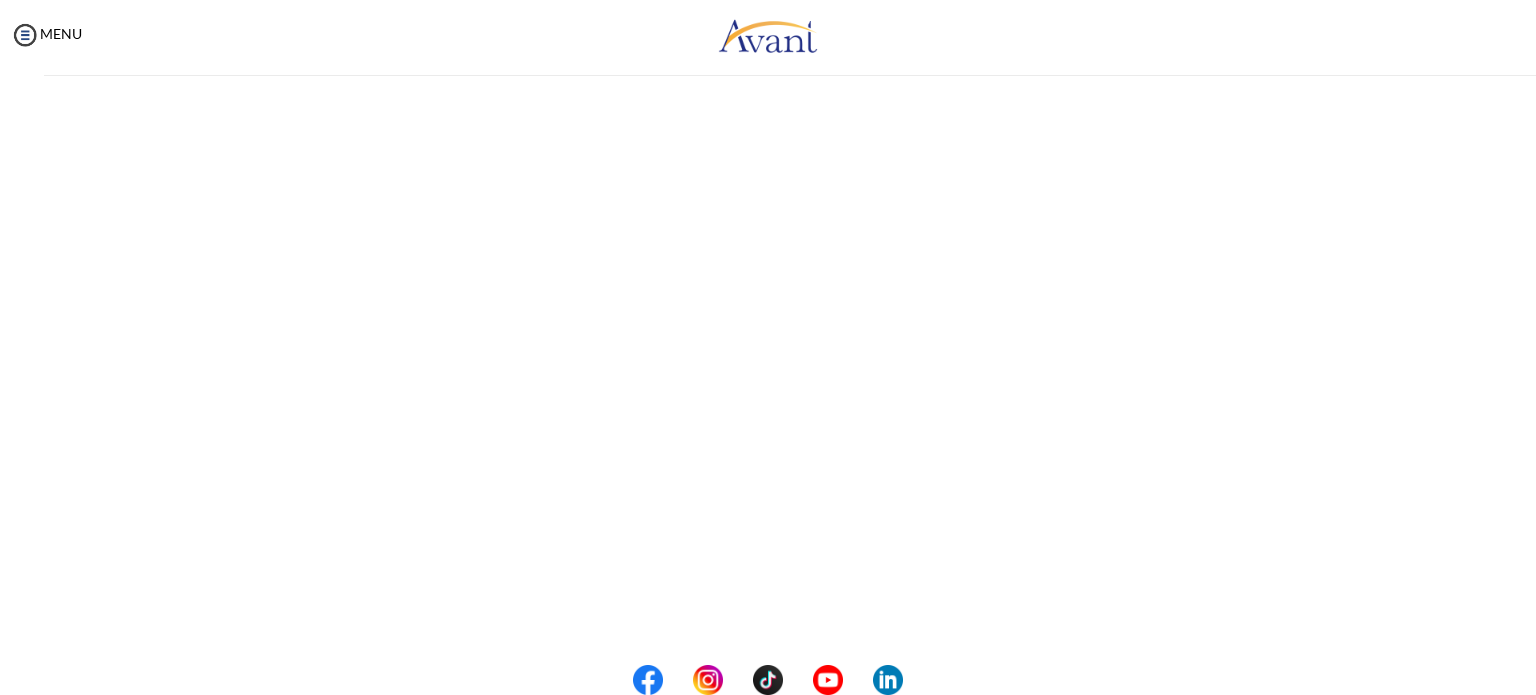 scroll, scrollTop: 0, scrollLeft: 0, axis: both 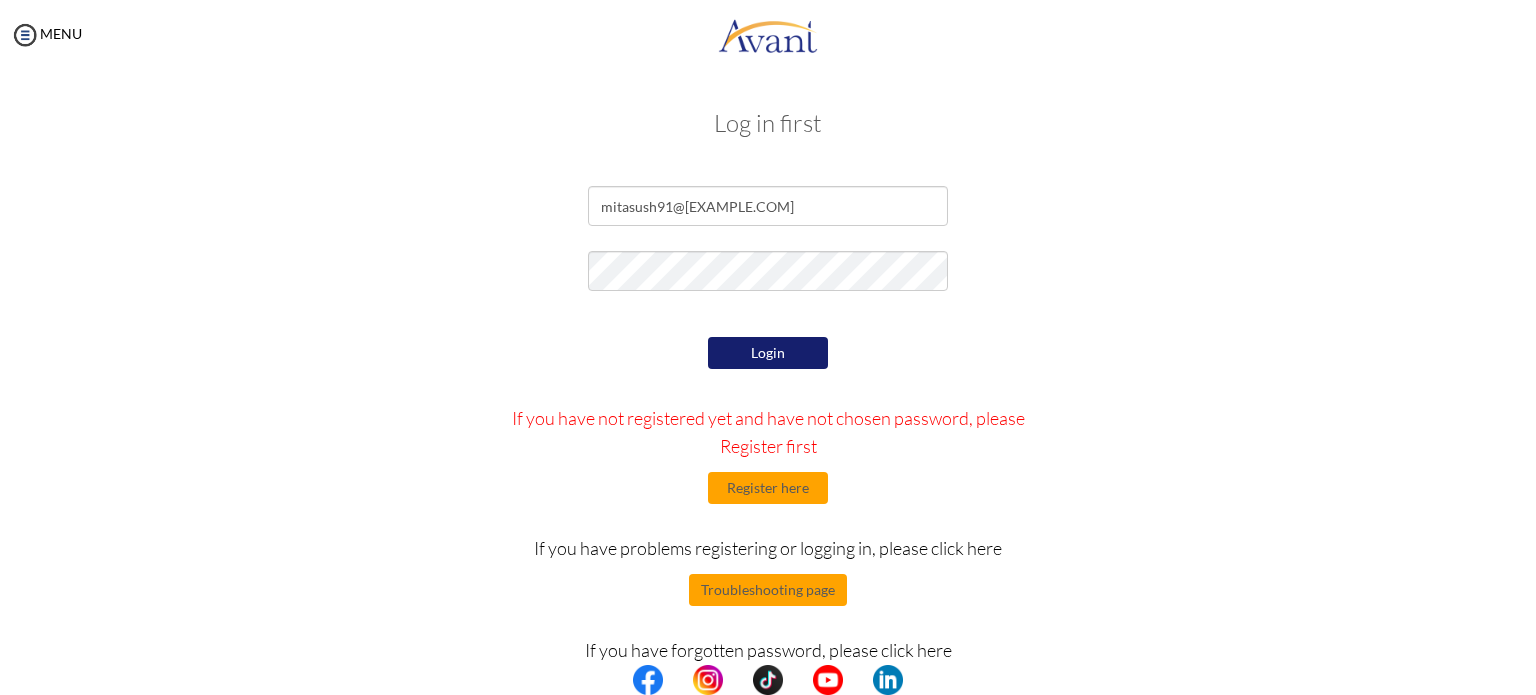 click on "Login" at bounding box center (768, 353) 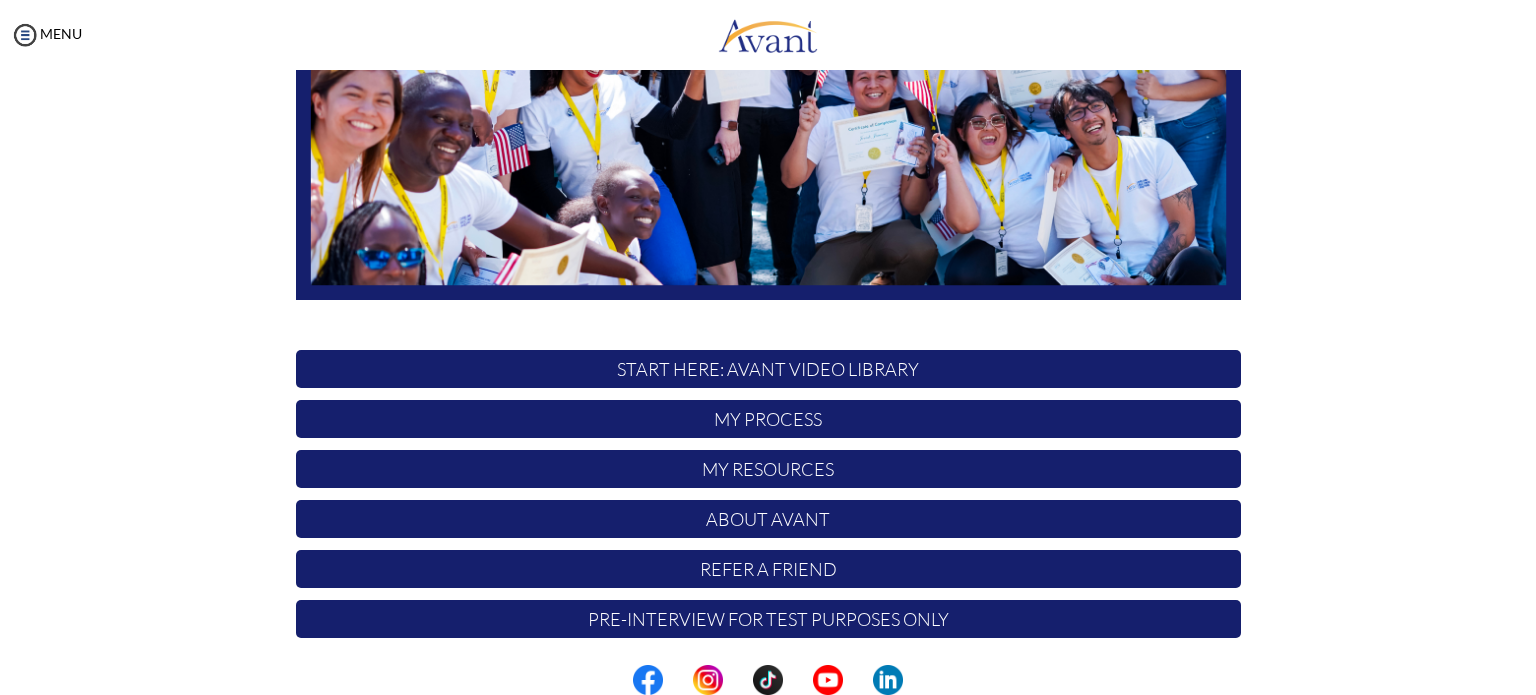scroll, scrollTop: 415, scrollLeft: 0, axis: vertical 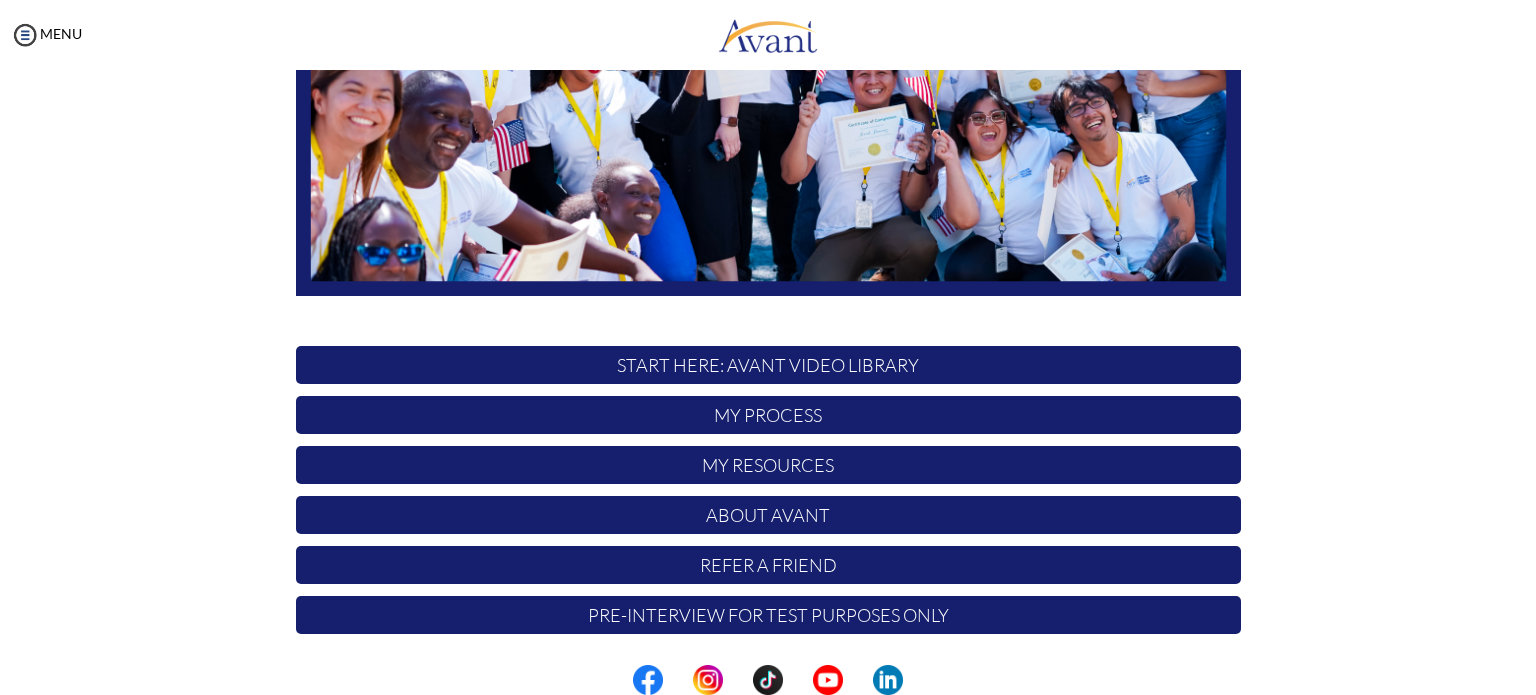 click on "START HERE: Avant Video Library" at bounding box center (768, 365) 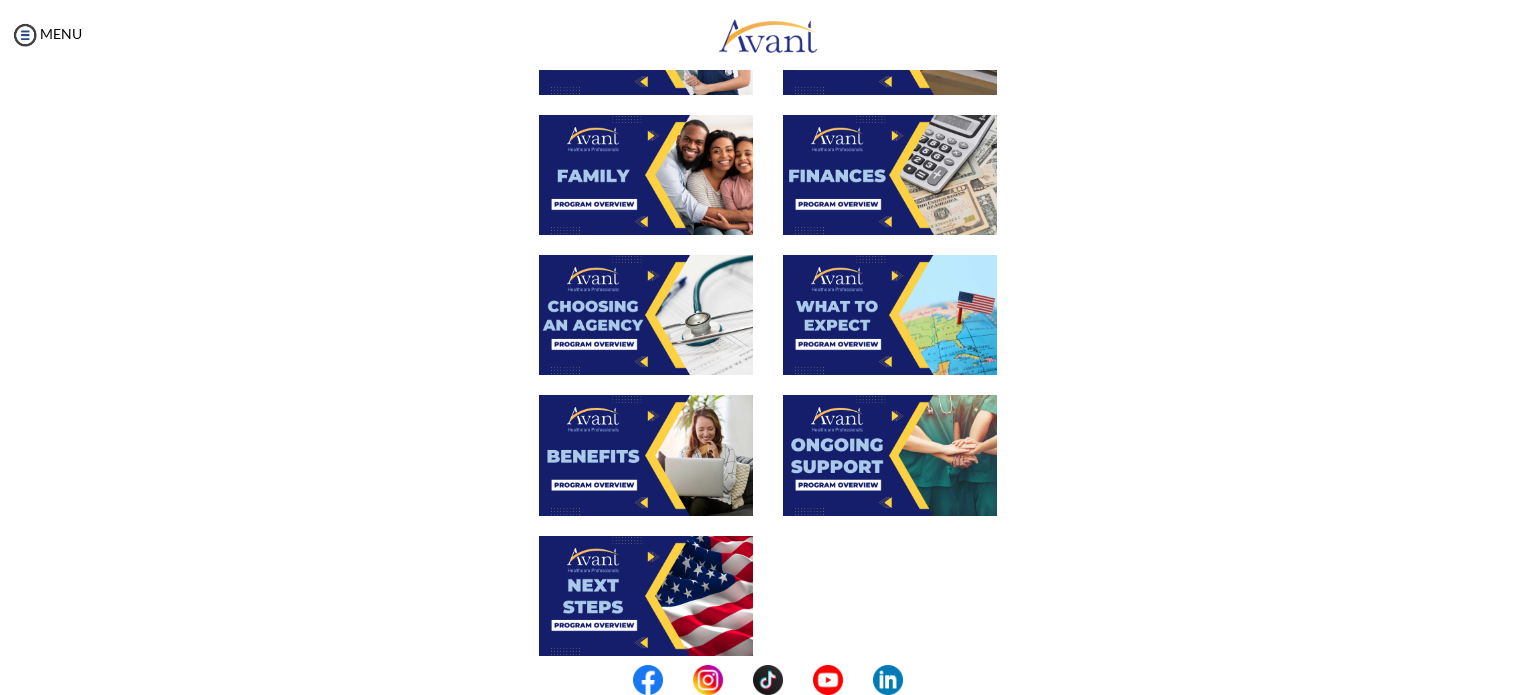 scroll, scrollTop: 679, scrollLeft: 0, axis: vertical 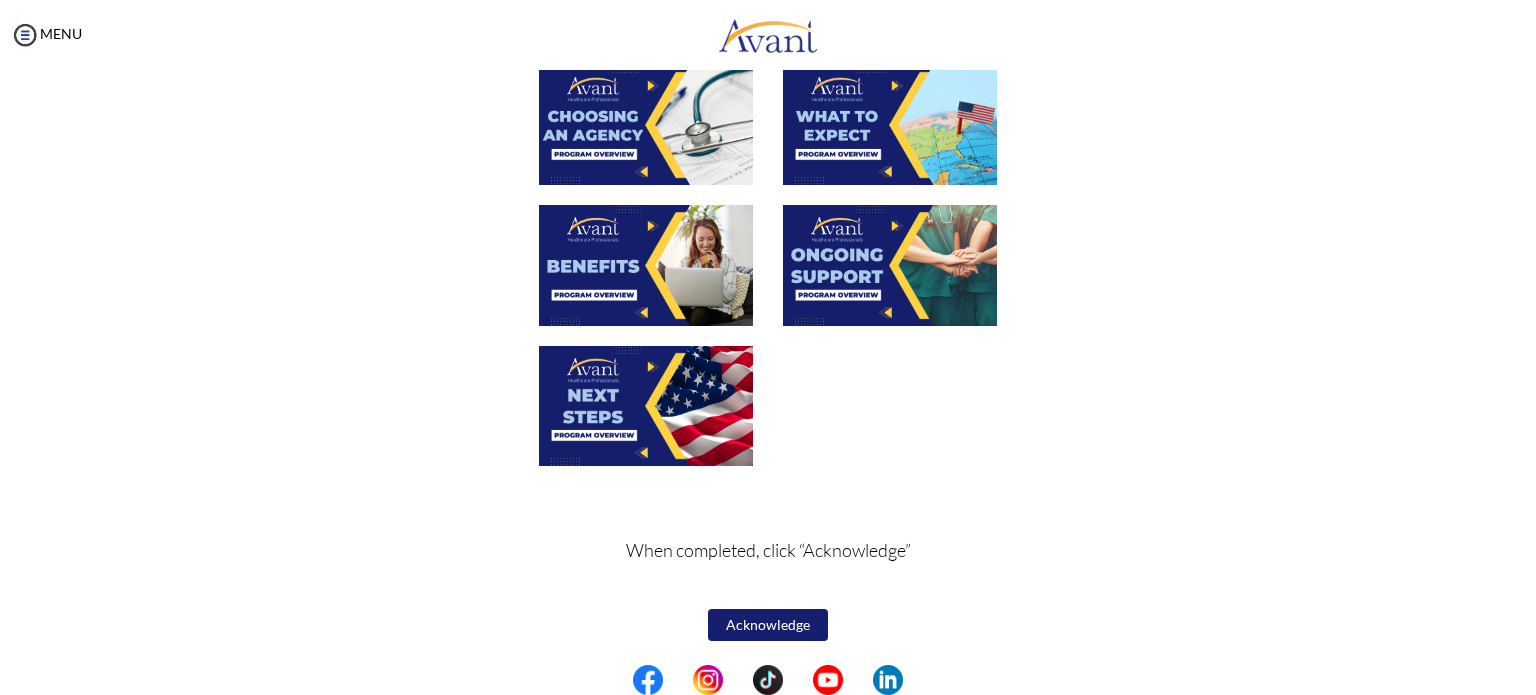 click on "Acknowledge" at bounding box center [768, 625] 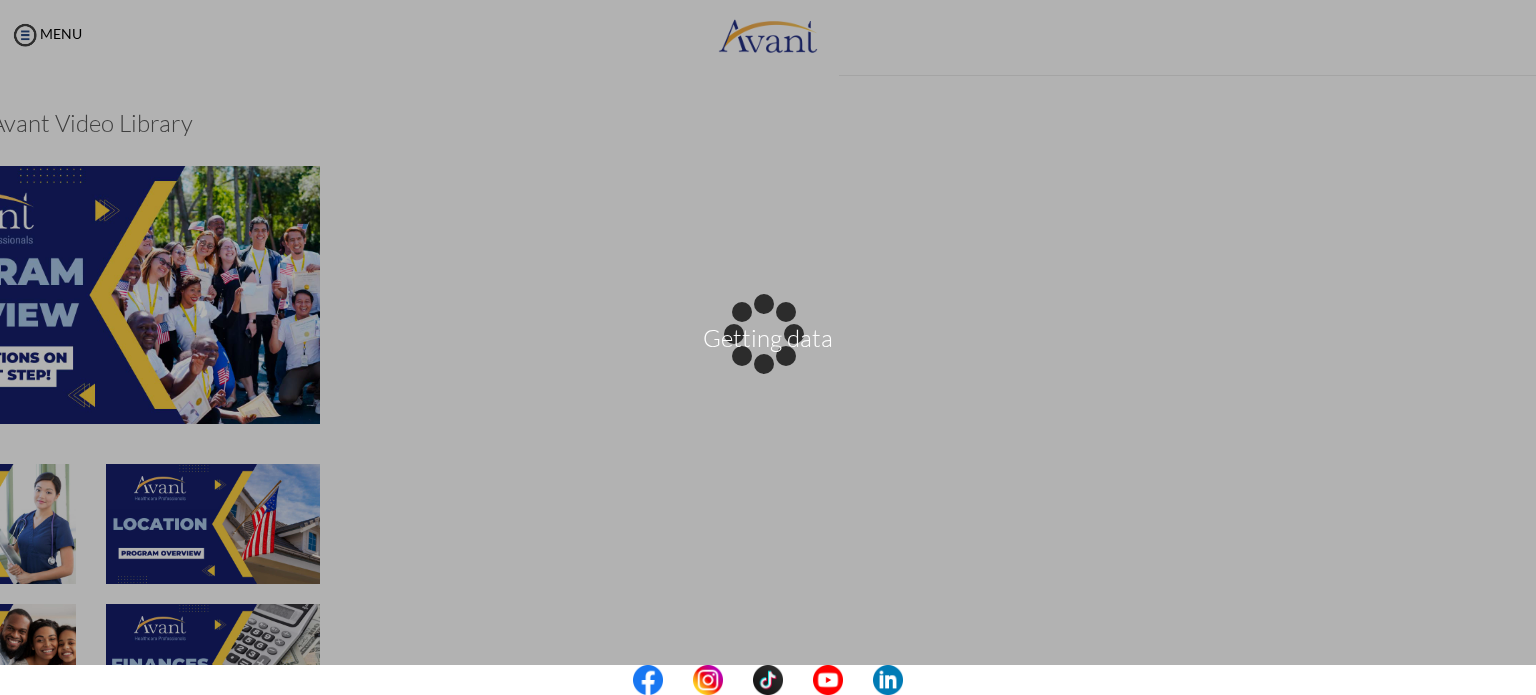 scroll, scrollTop: 681, scrollLeft: 0, axis: vertical 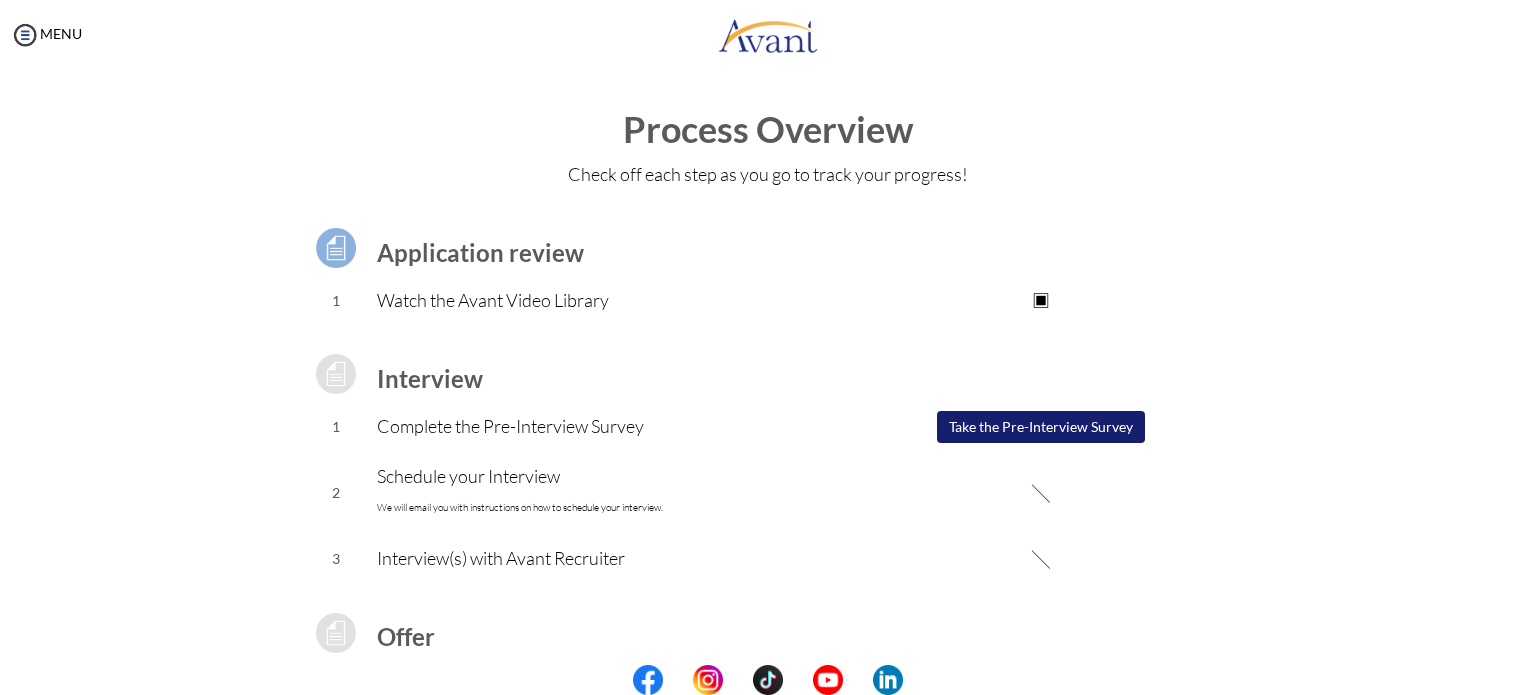 click on "Take the Pre-Interview Survey" at bounding box center [1041, 427] 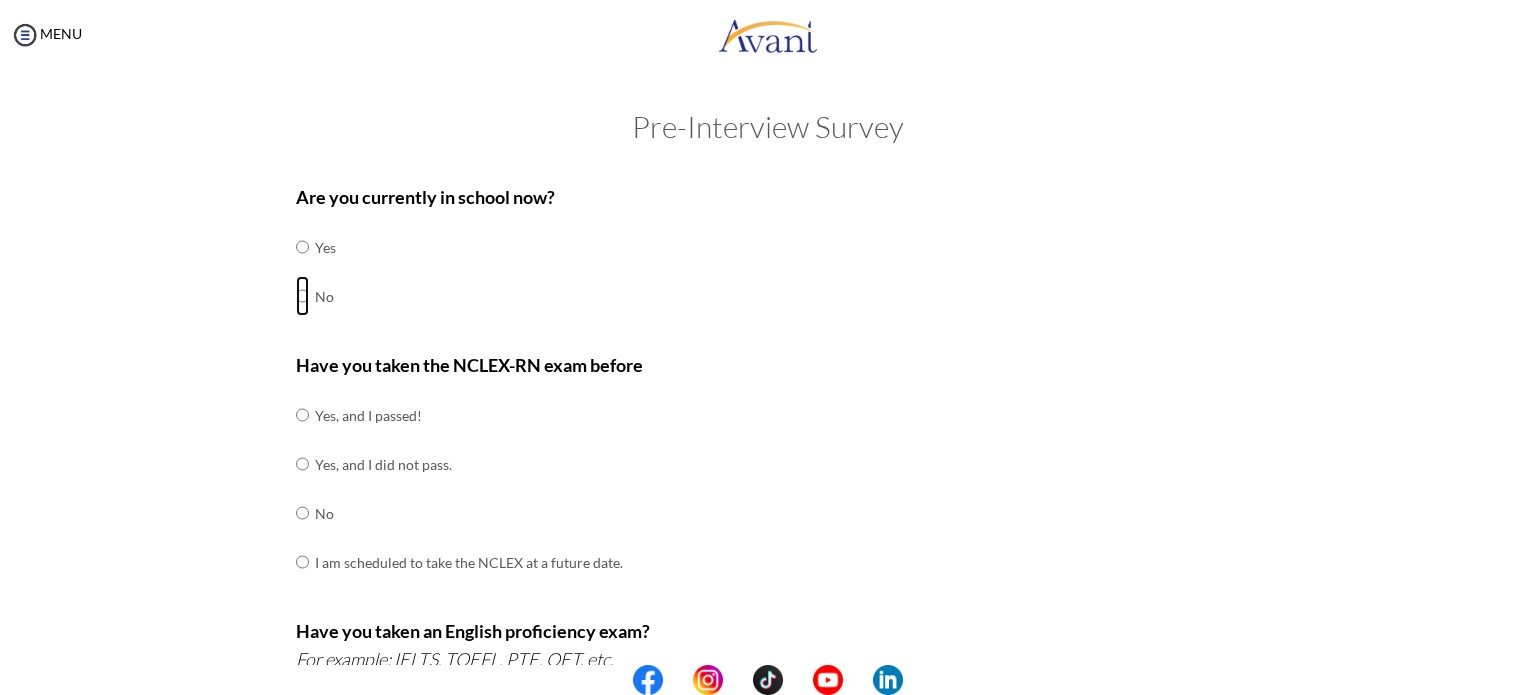 click at bounding box center [302, 247] 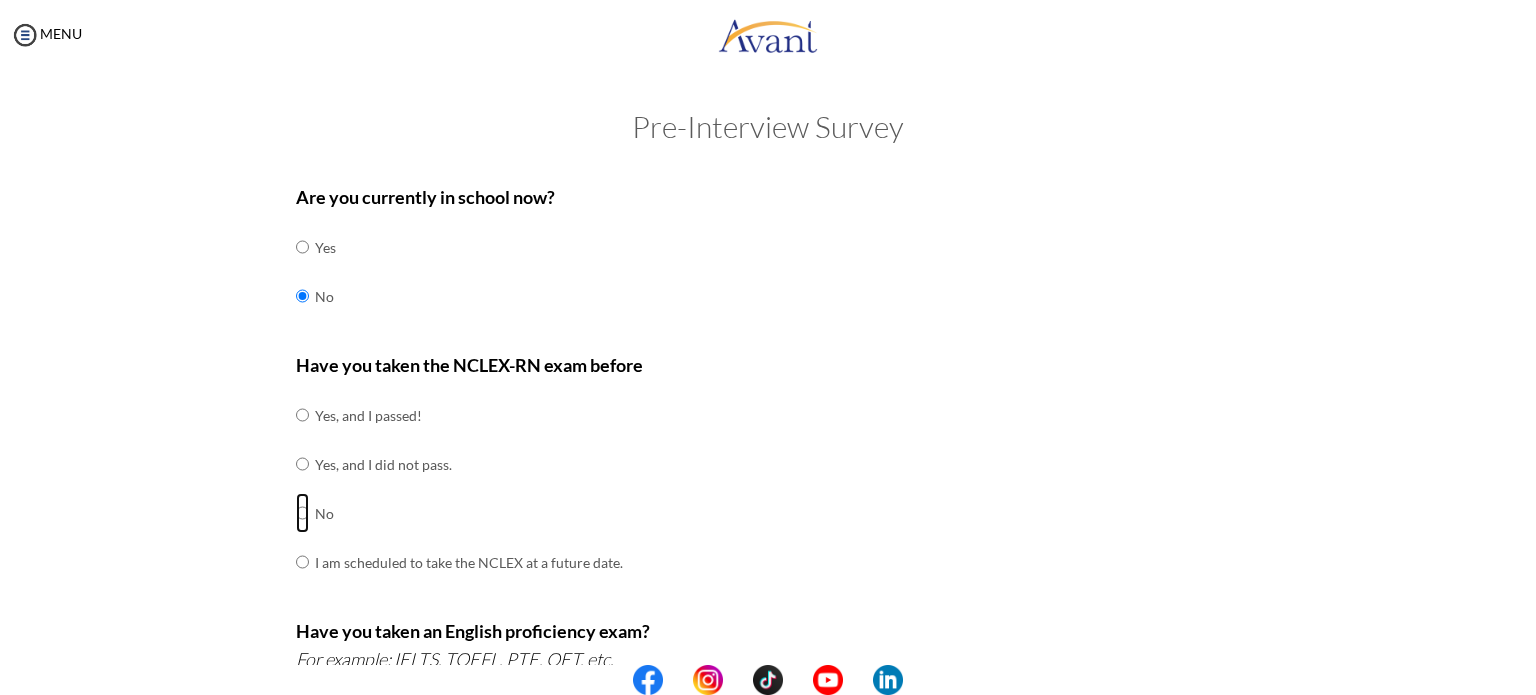 click at bounding box center (302, 415) 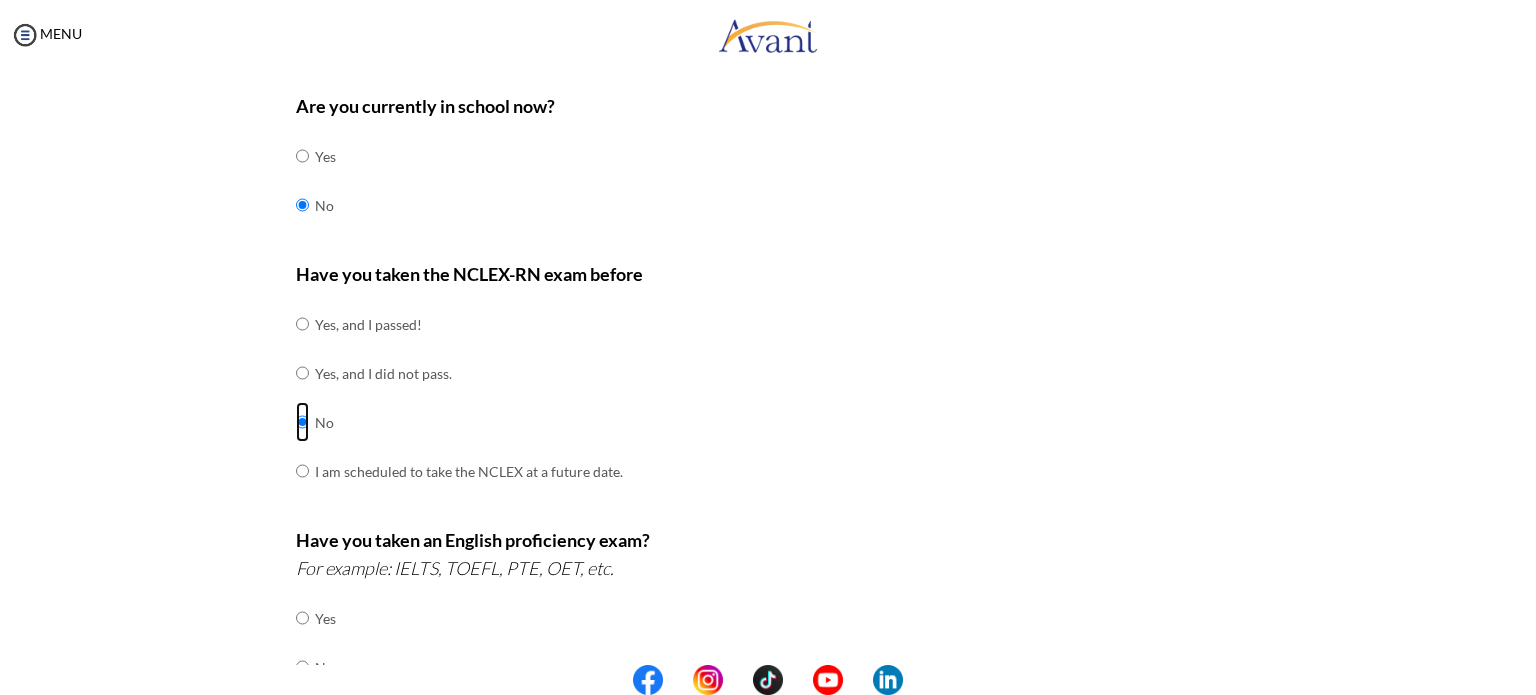 scroll, scrollTop: 200, scrollLeft: 0, axis: vertical 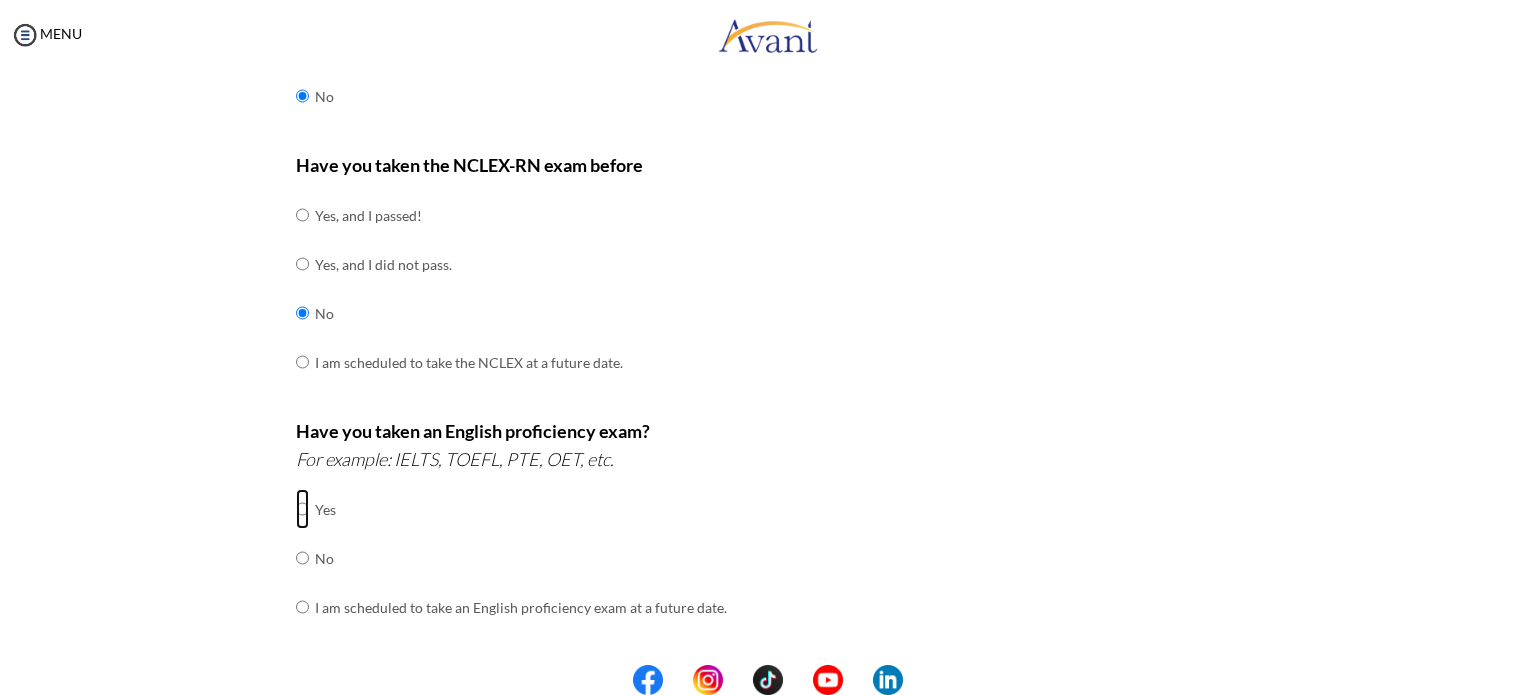 click at bounding box center [302, 509] 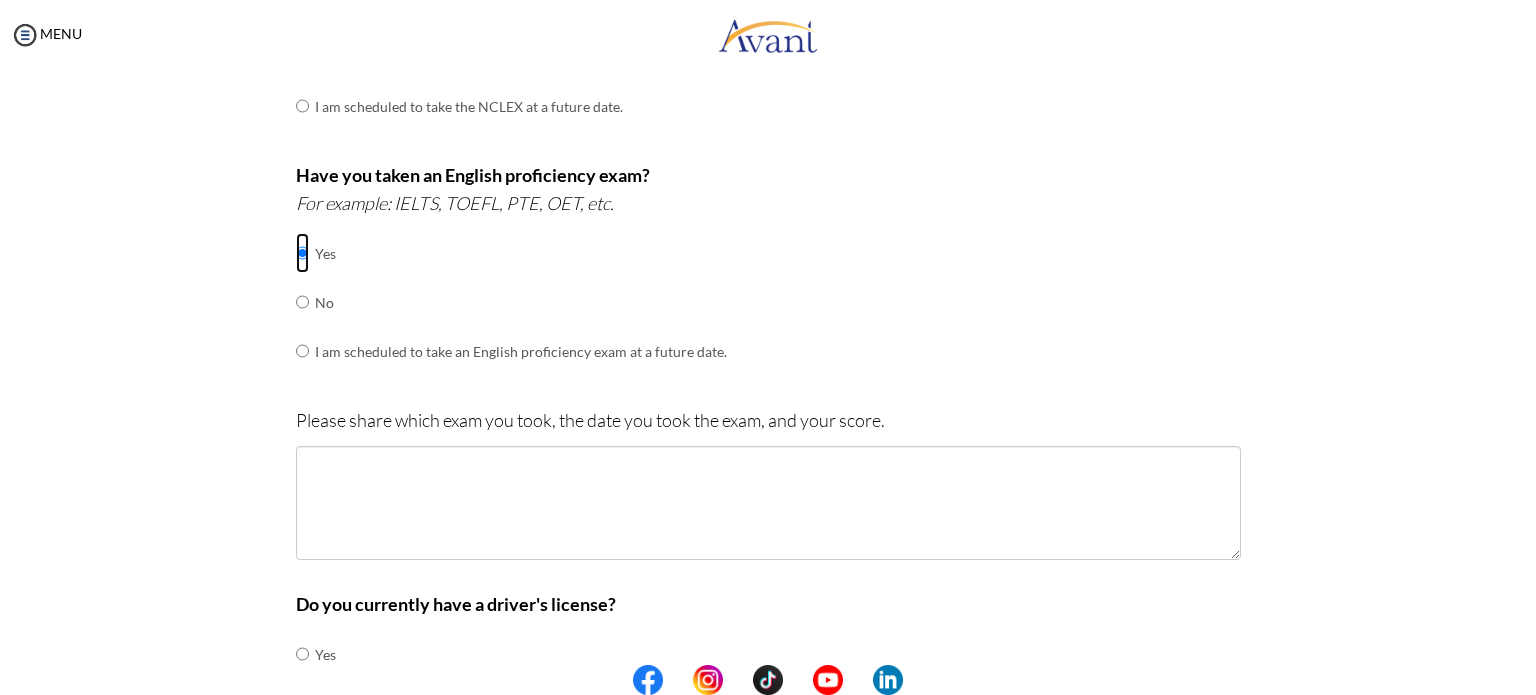 scroll, scrollTop: 500, scrollLeft: 0, axis: vertical 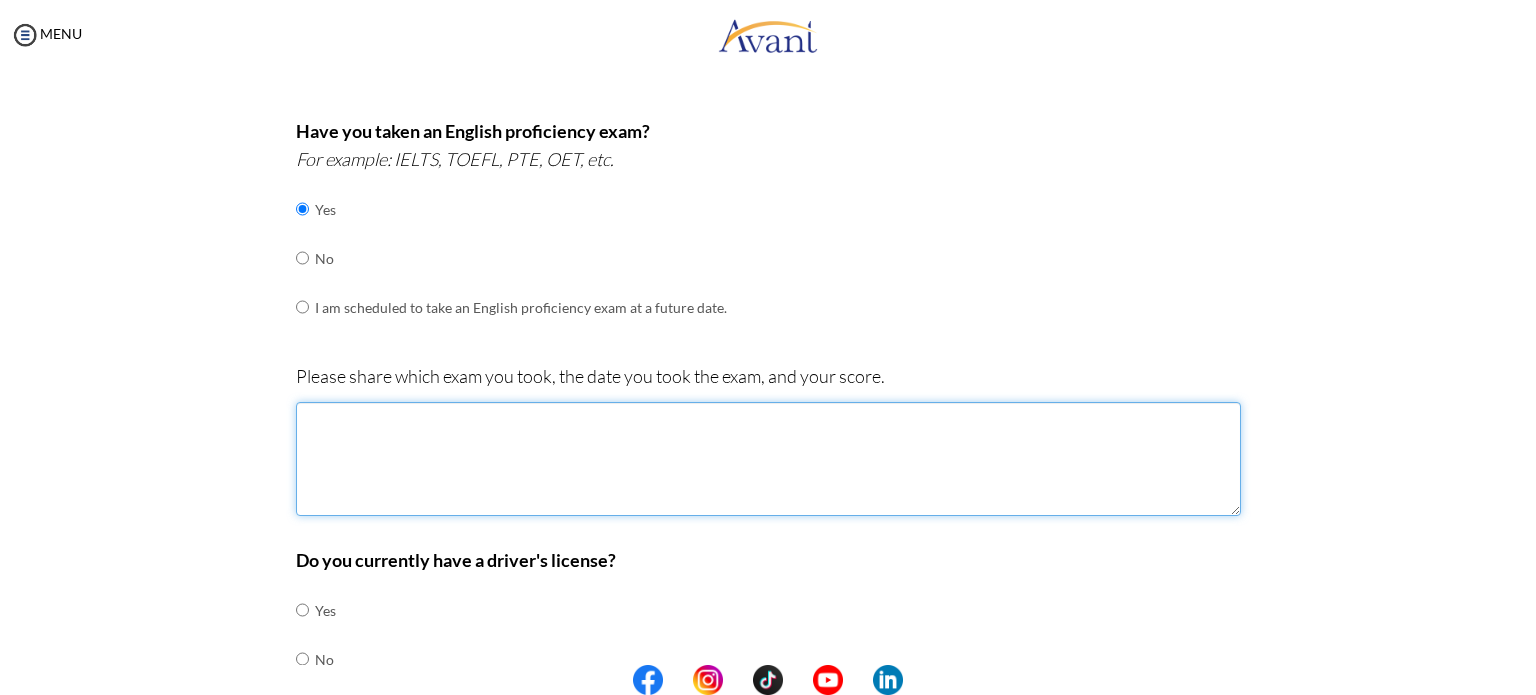click at bounding box center (768, 459) 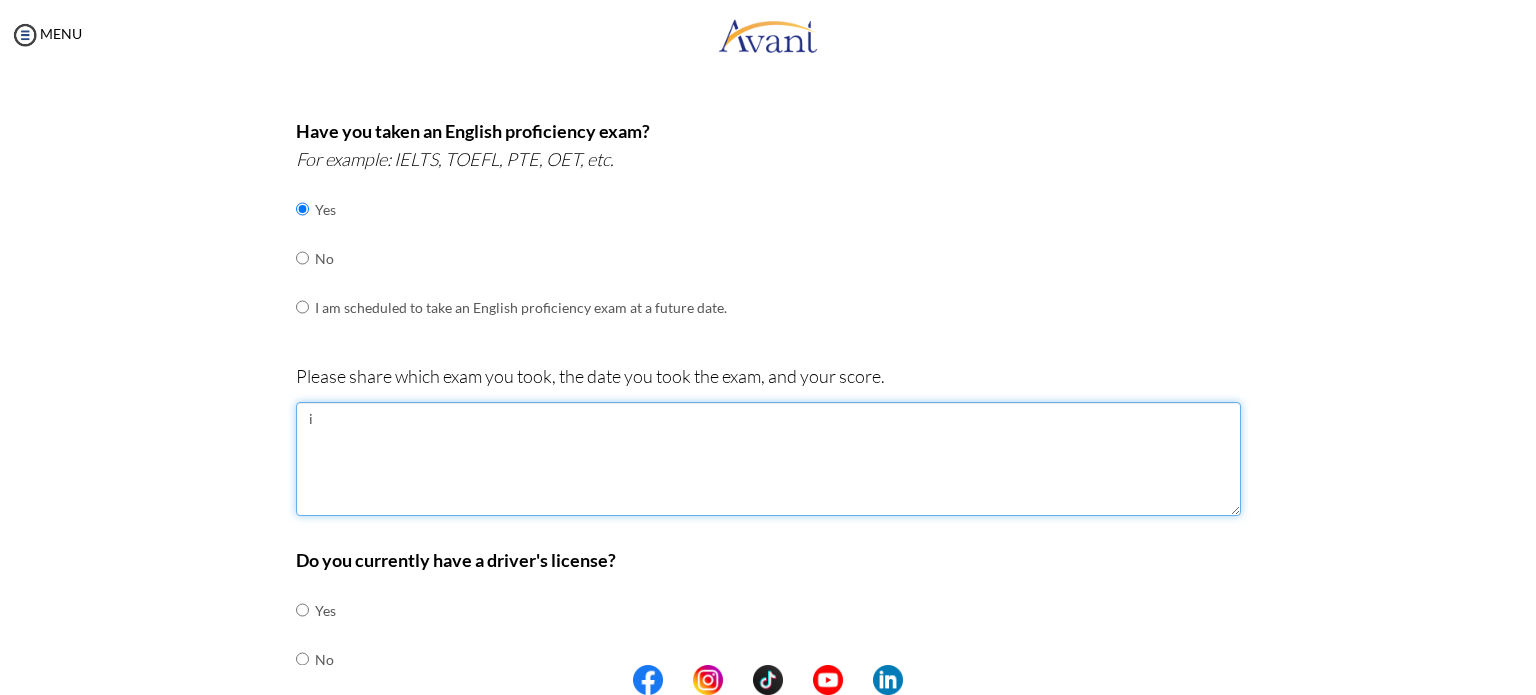 type on "i" 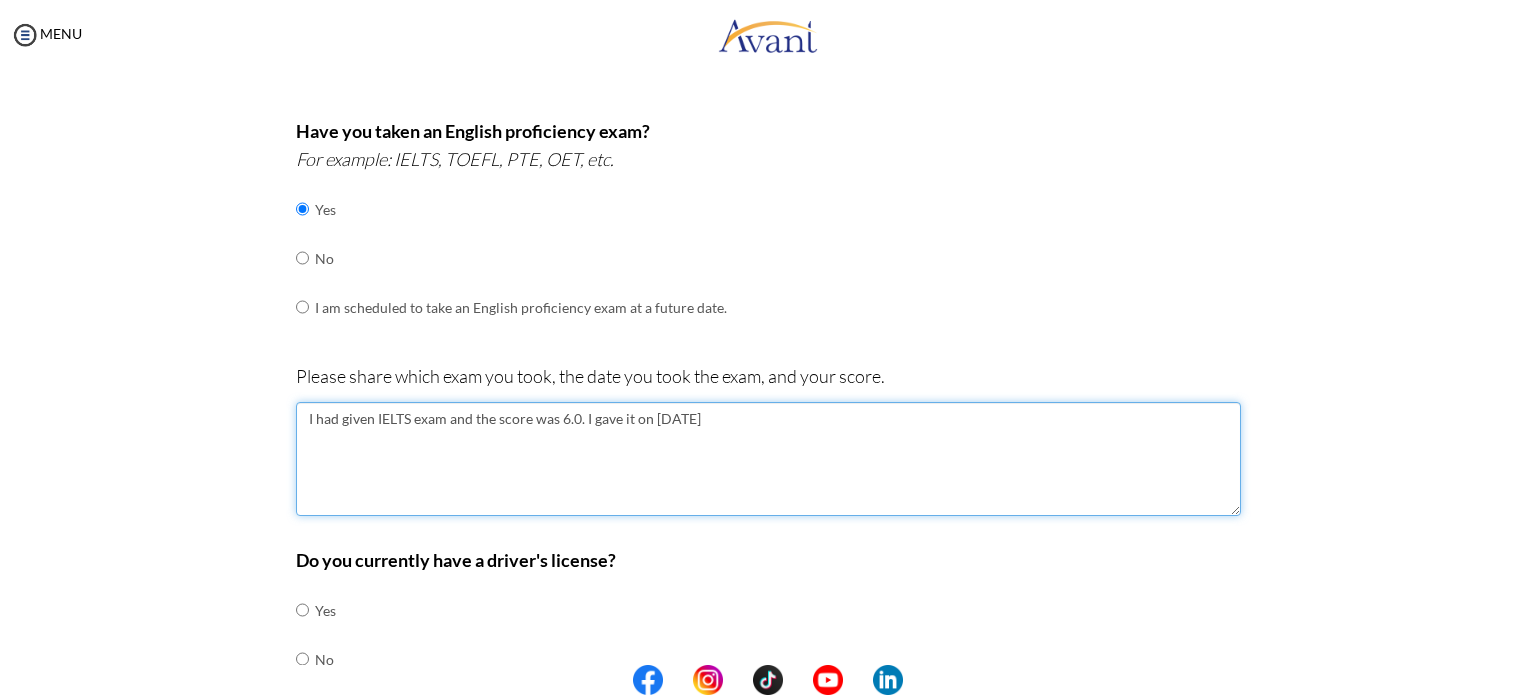 click on "I had given IELTS exam and the score was 6.0. I gave it on [DATE]" at bounding box center [768, 459] 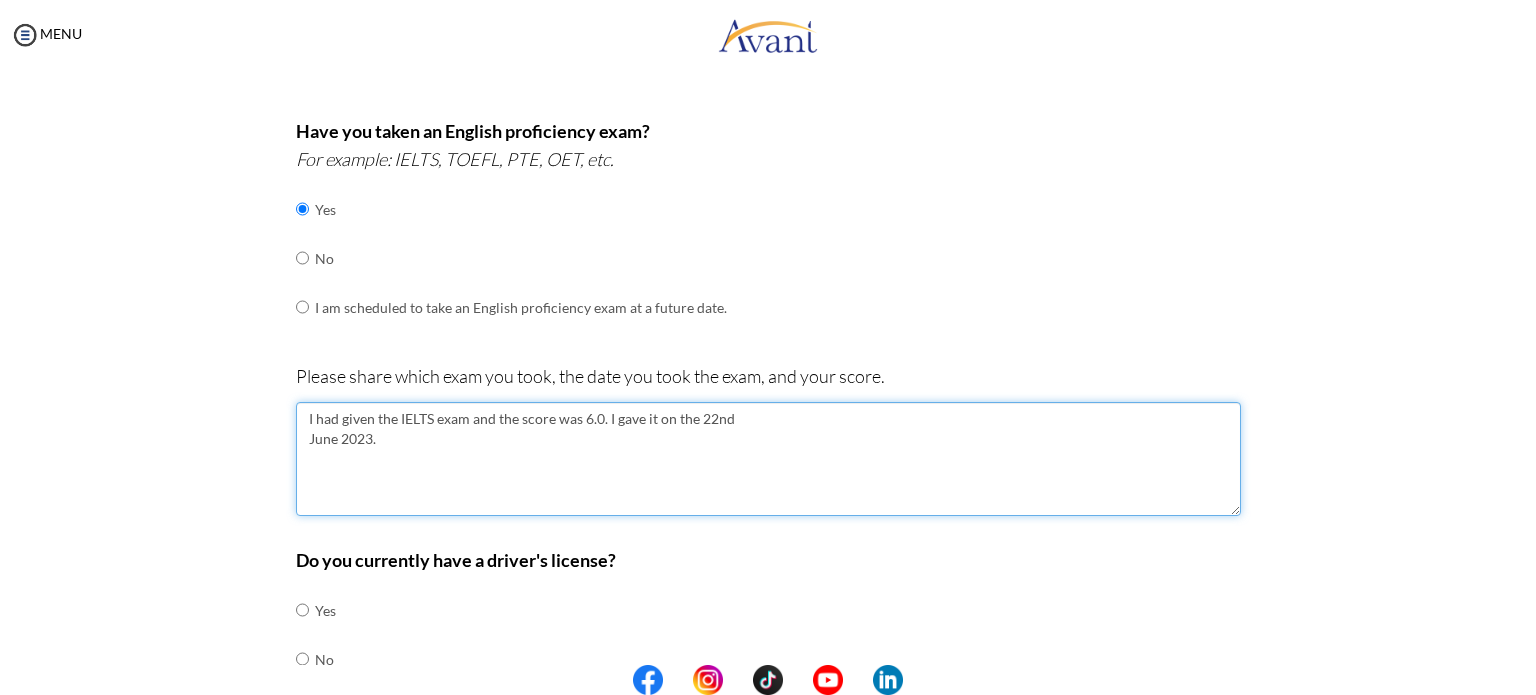 click on "I had given the IELTS exam and the score was 6.0. I gave it on the 22nd
June 2023." at bounding box center (768, 459) 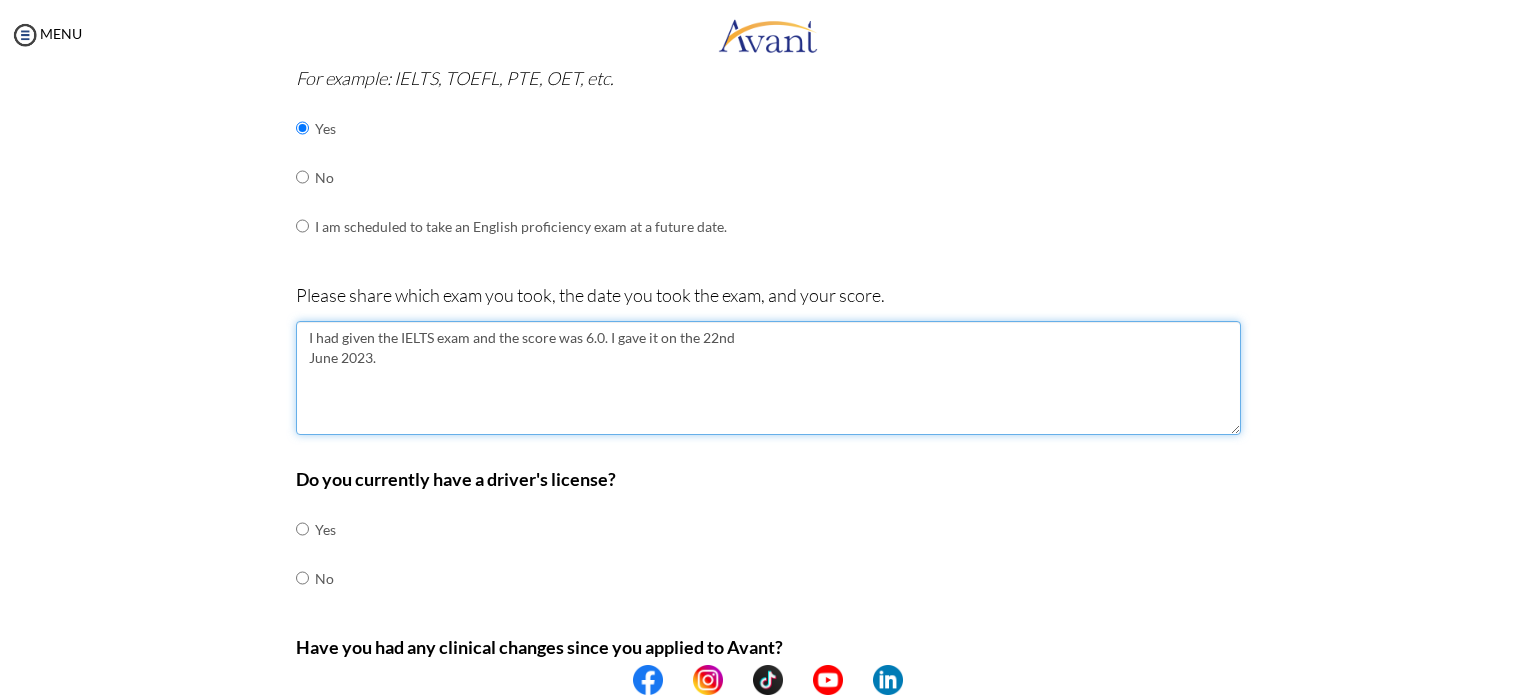 scroll, scrollTop: 700, scrollLeft: 0, axis: vertical 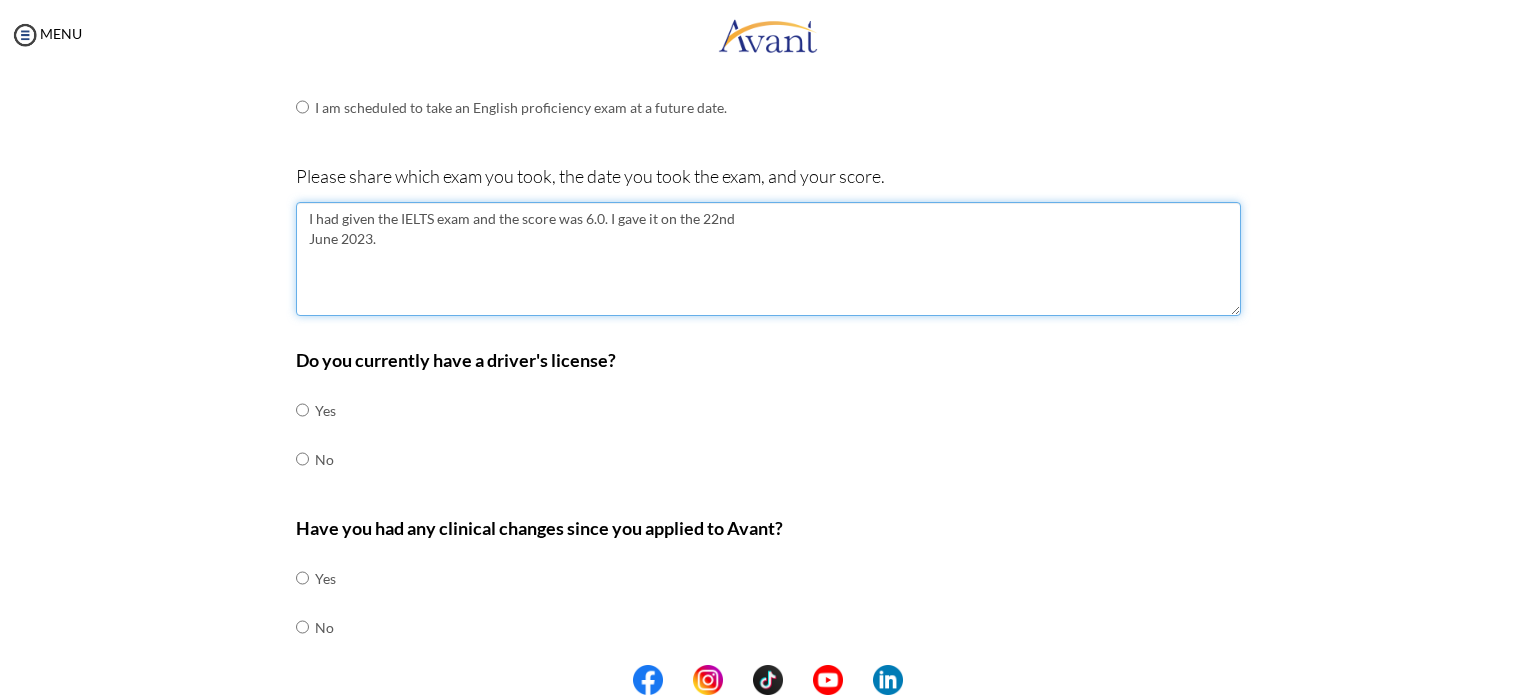 type on "I had given the IELTS exam and the score was 6.0. I gave it on the 22nd
June 2023." 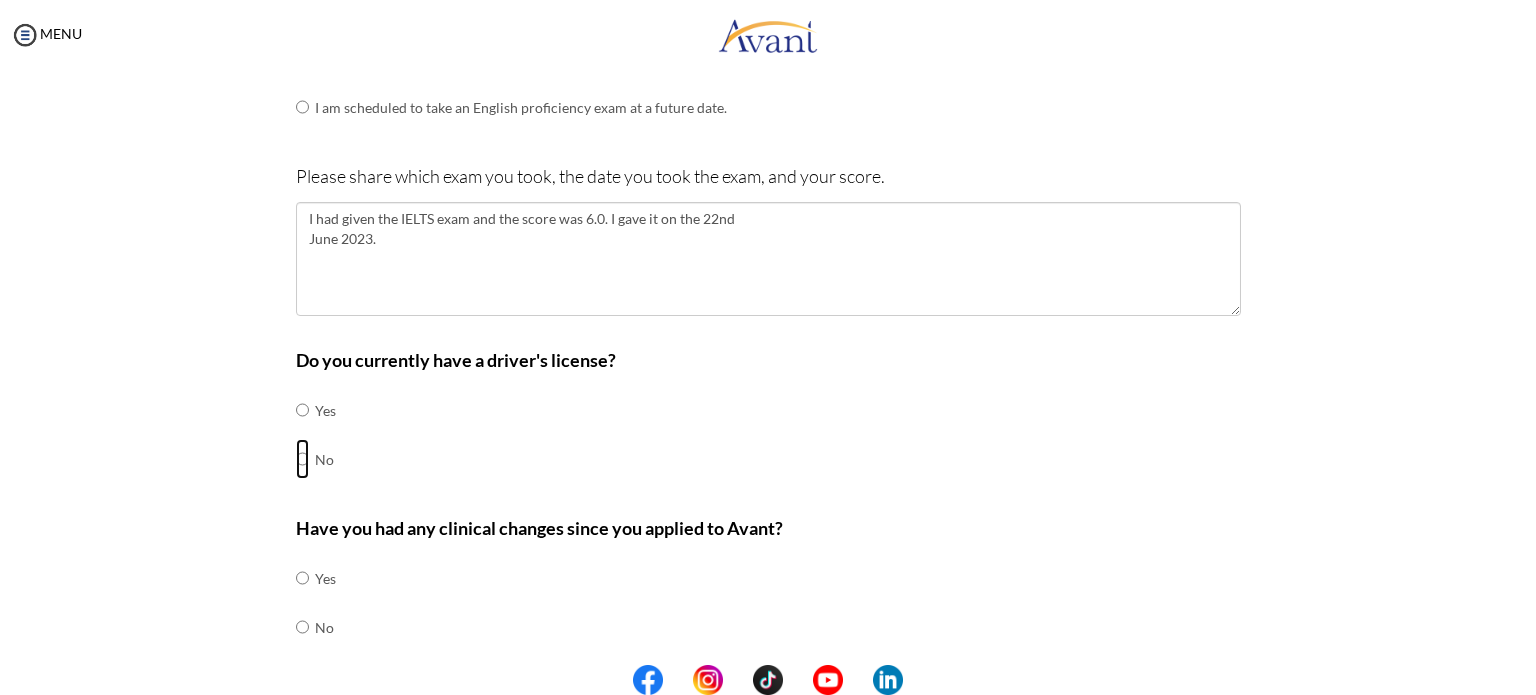 click at bounding box center [302, 410] 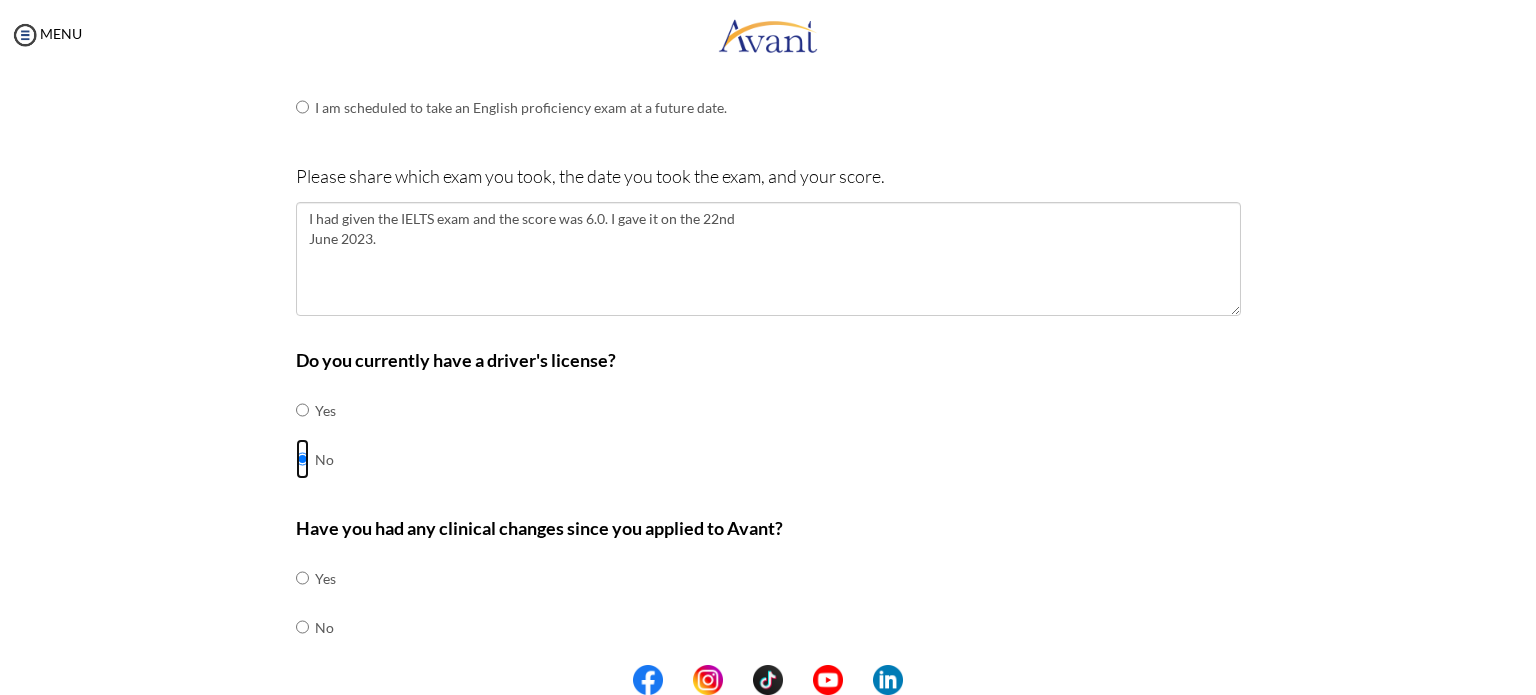 scroll, scrollTop: 765, scrollLeft: 0, axis: vertical 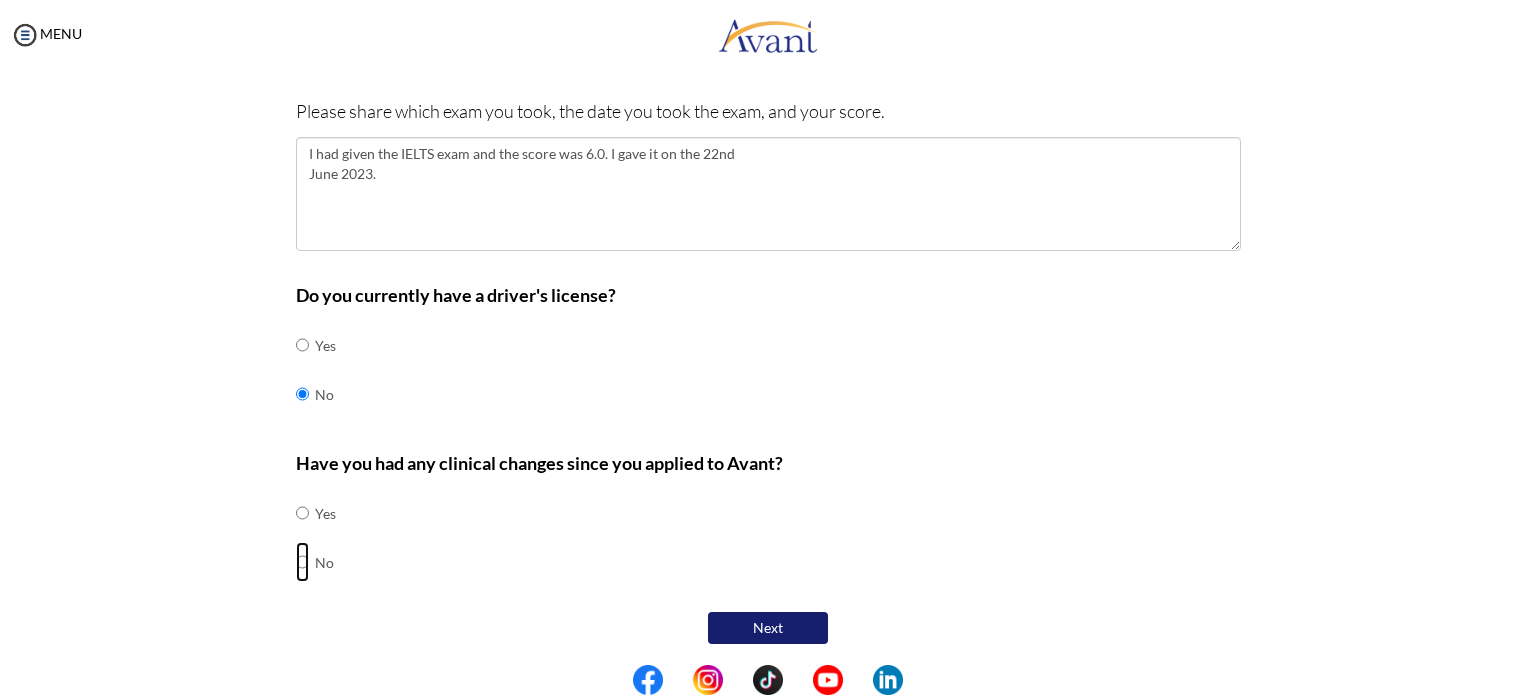 click at bounding box center (302, 513) 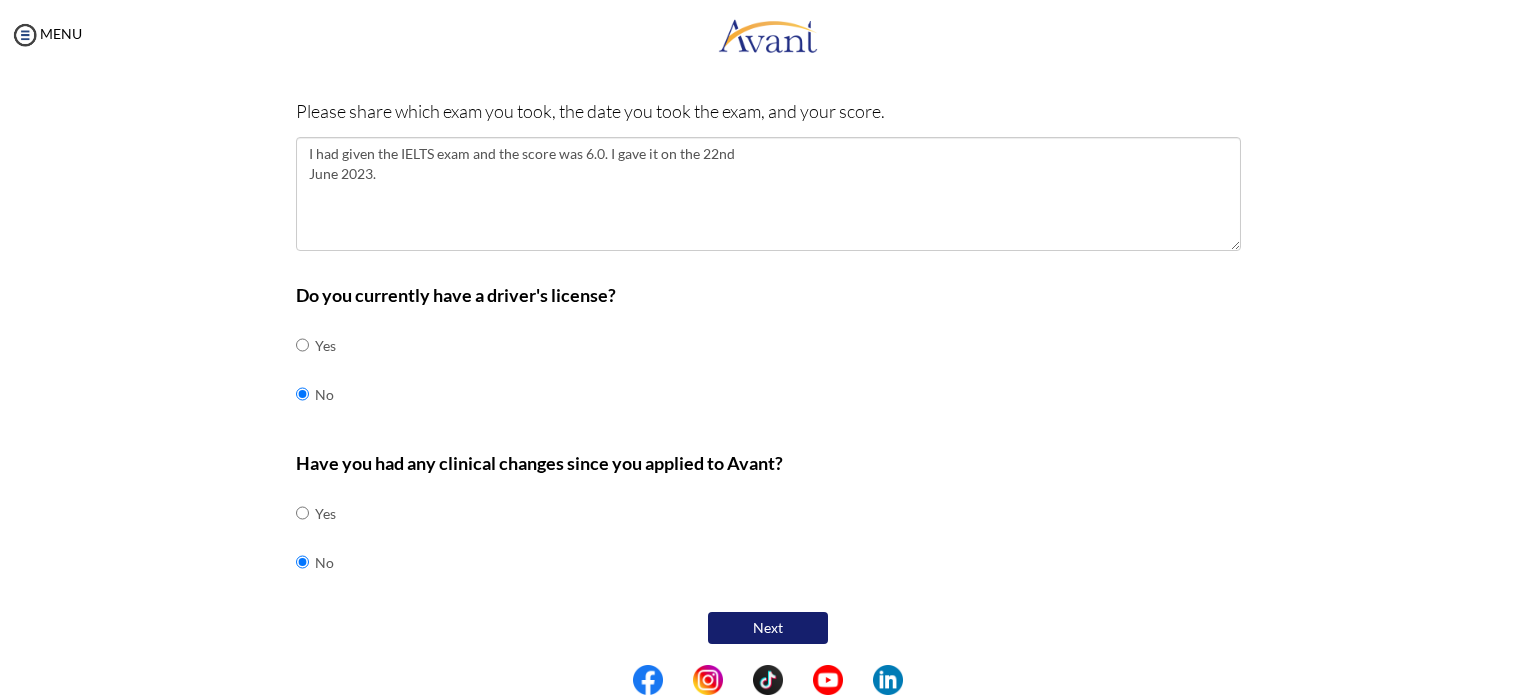 click on "Next" at bounding box center [768, 628] 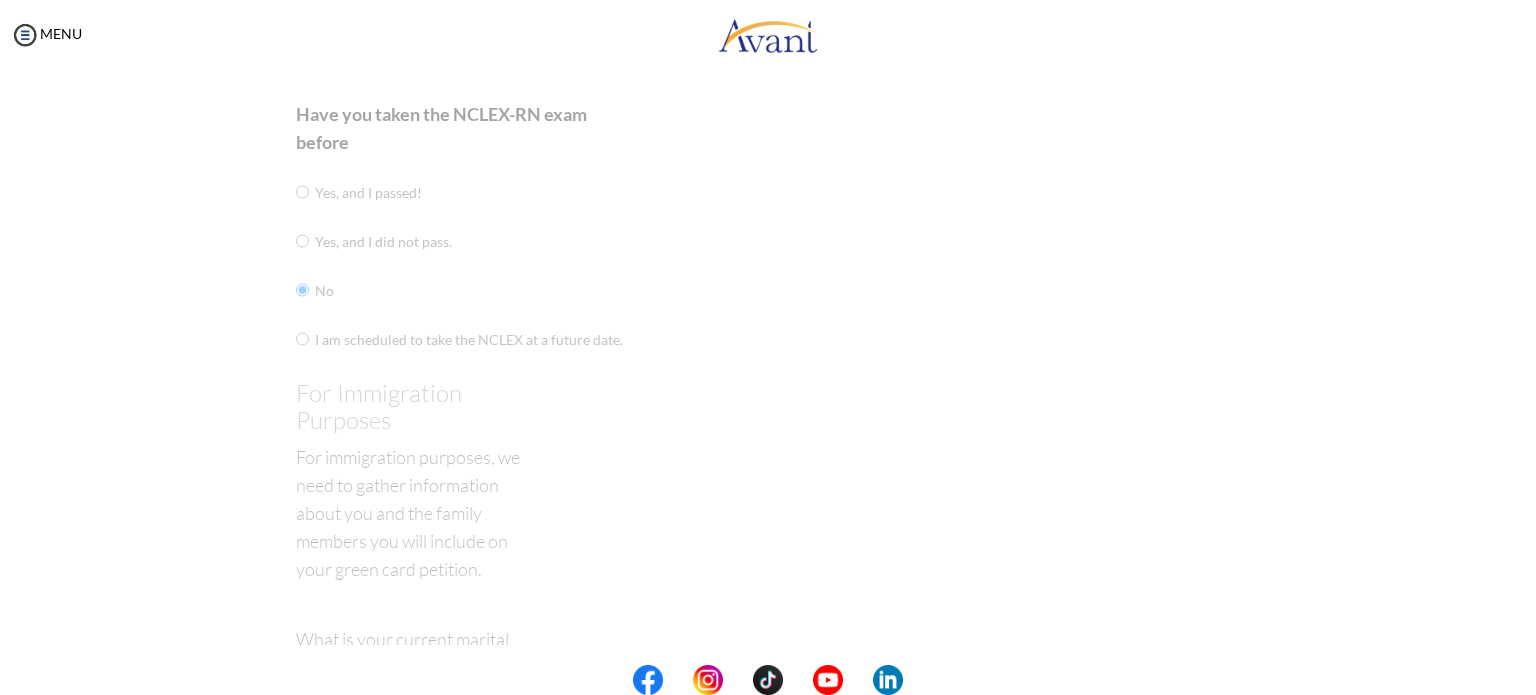 scroll, scrollTop: 40, scrollLeft: 0, axis: vertical 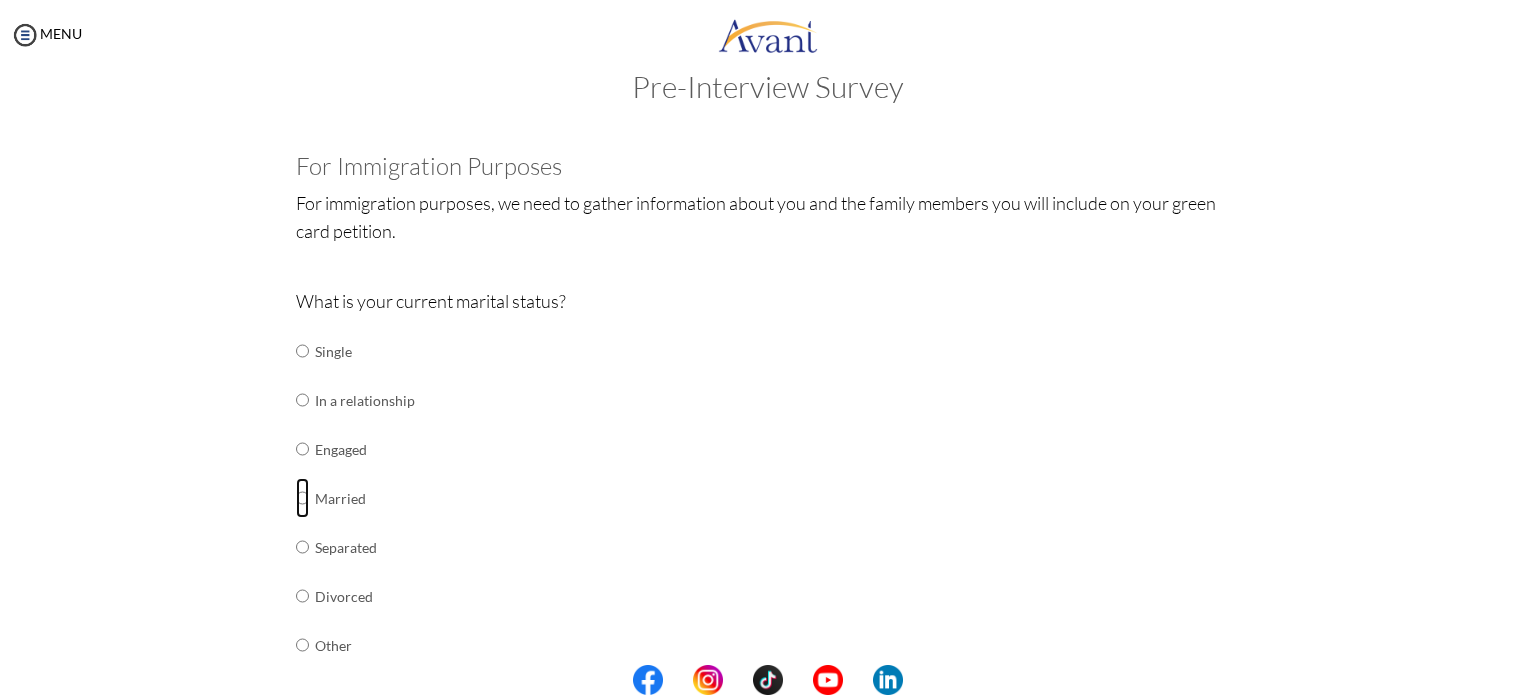 click at bounding box center [302, 351] 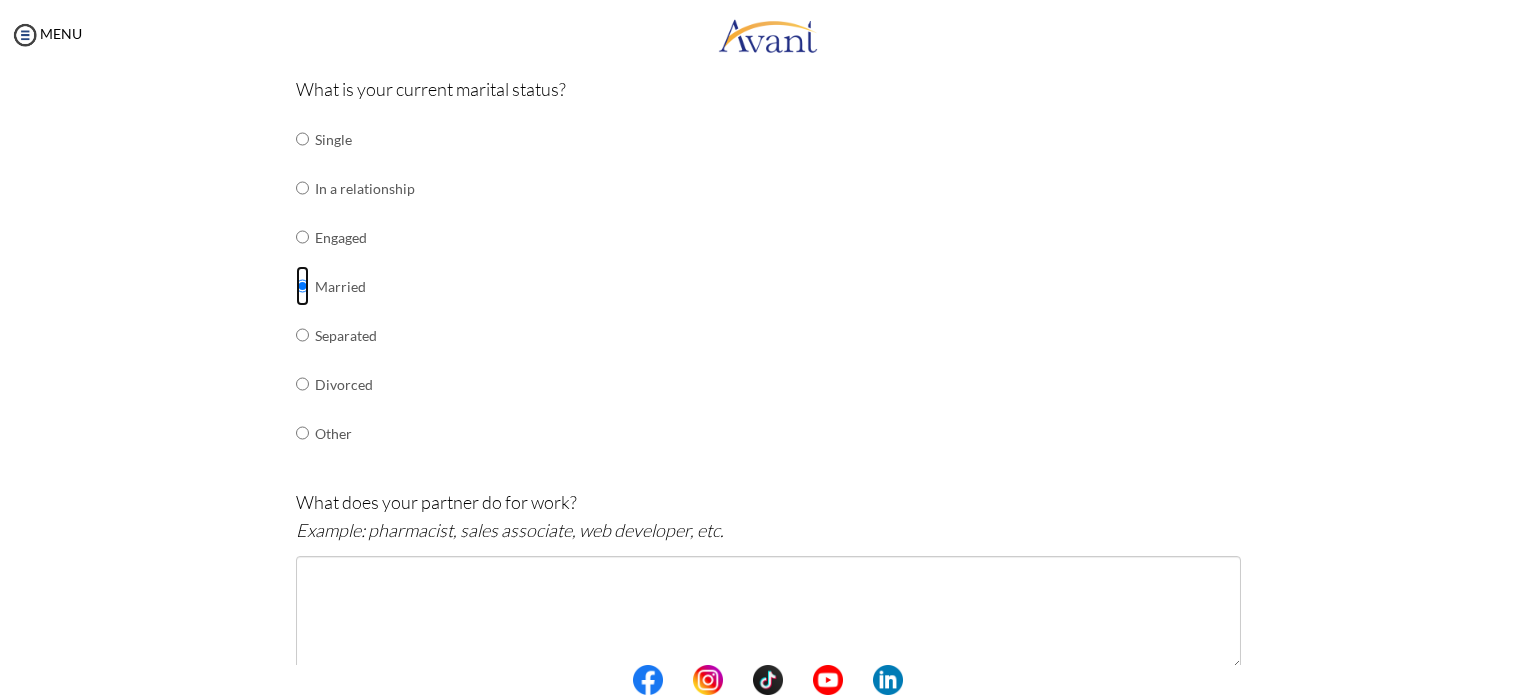 scroll, scrollTop: 340, scrollLeft: 0, axis: vertical 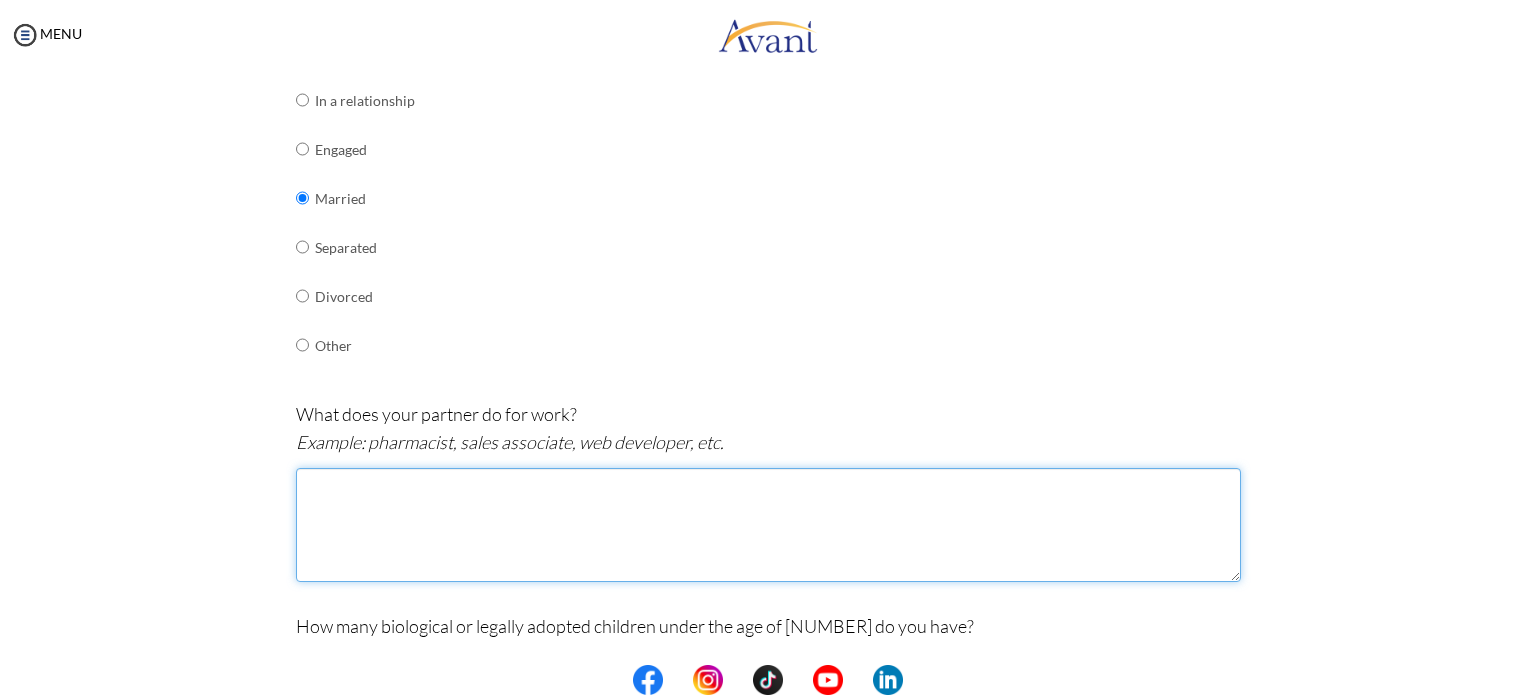 click at bounding box center [768, 525] 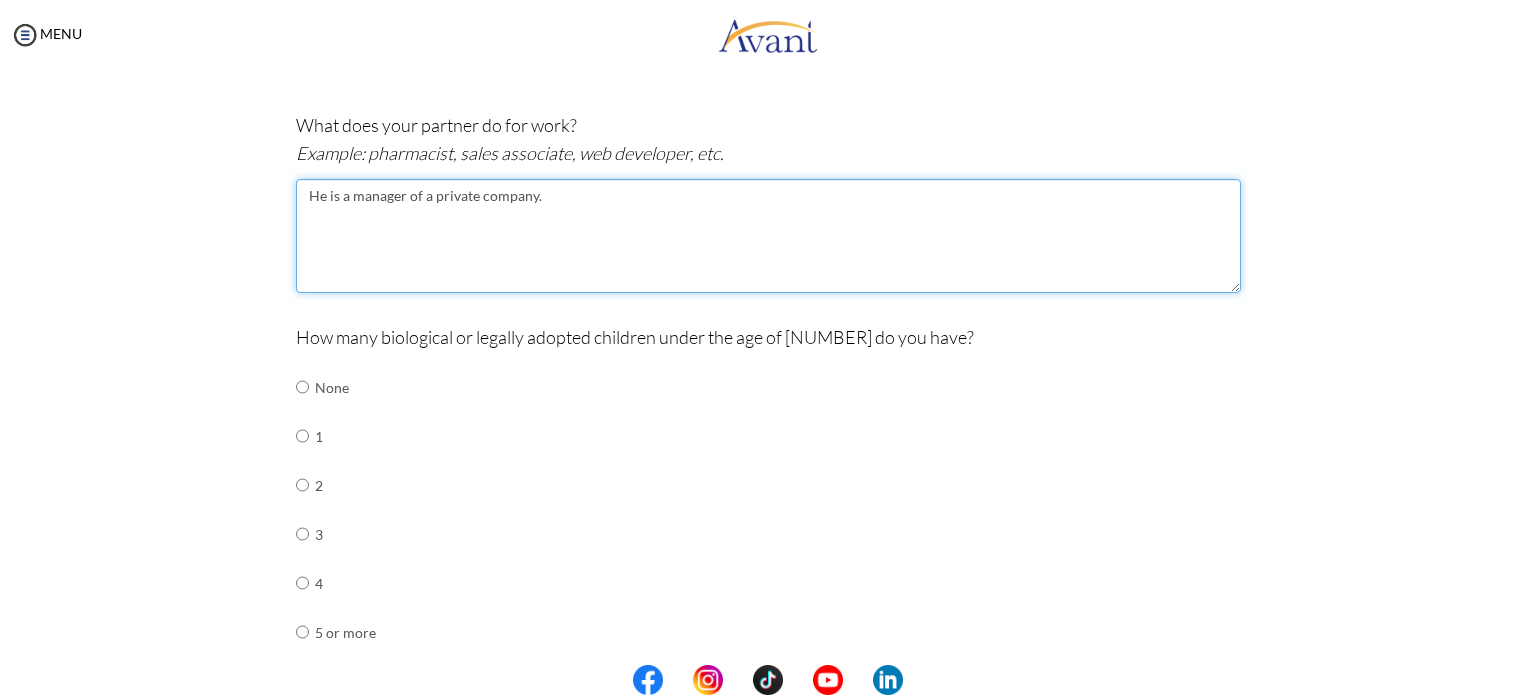 scroll, scrollTop: 640, scrollLeft: 0, axis: vertical 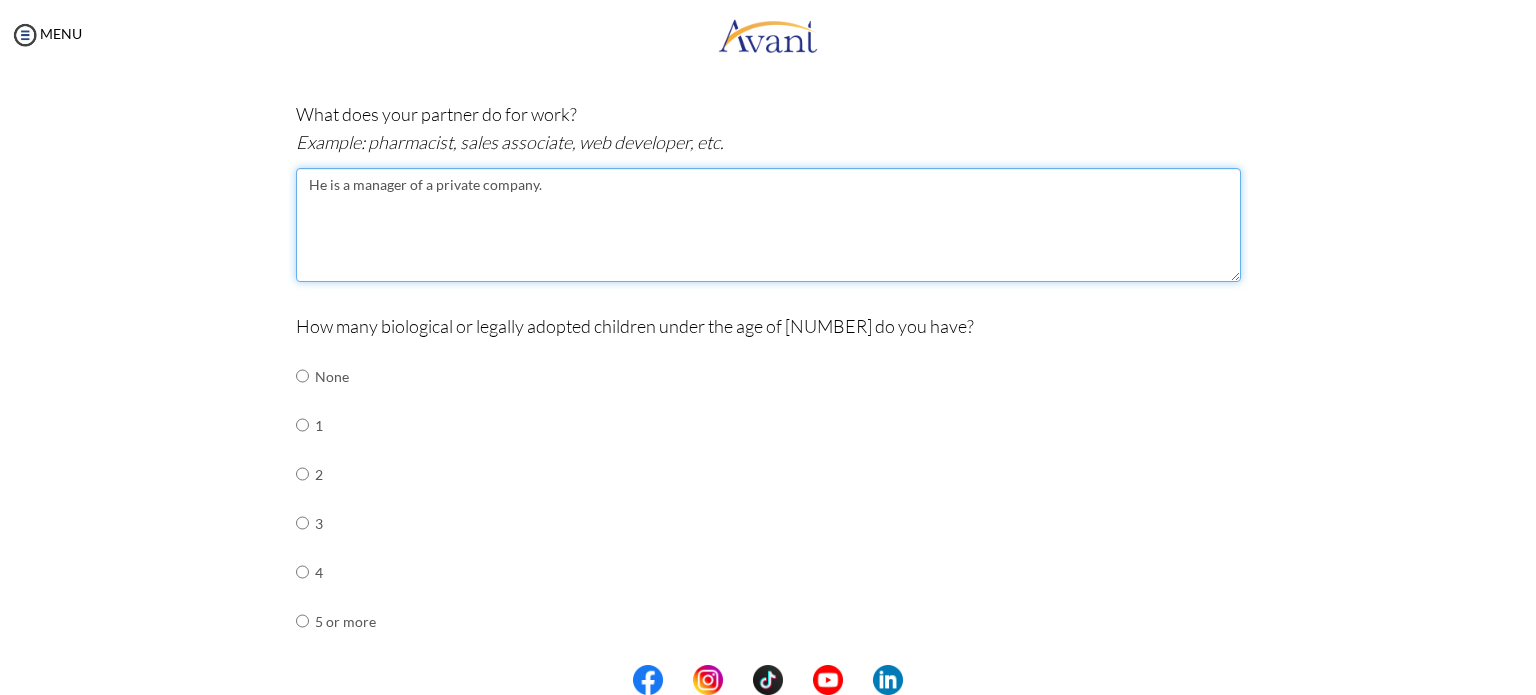 drag, startPoint x: 395, startPoint y: 179, endPoint x: 347, endPoint y: 192, distance: 49.729267 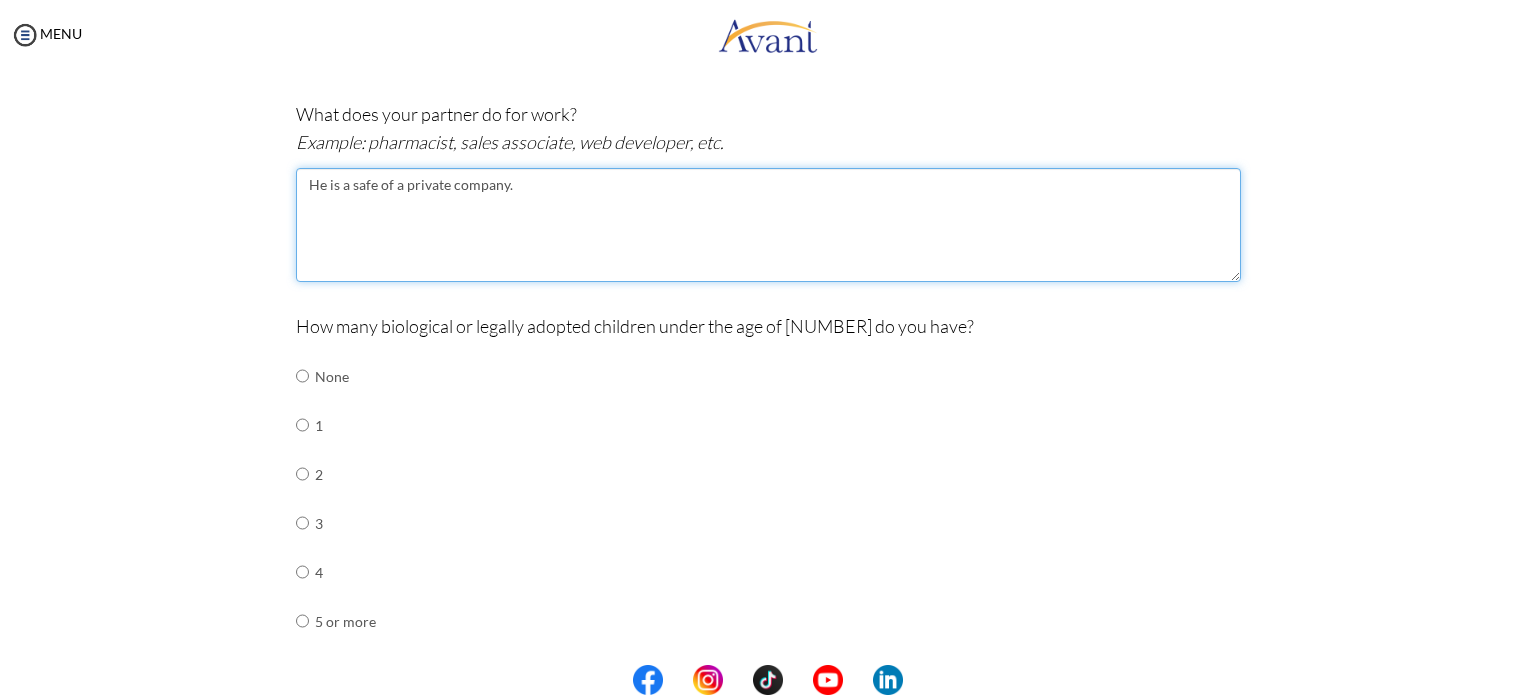 drag, startPoint x: 352, startPoint y: 186, endPoint x: 681, endPoint y: 185, distance: 329.00153 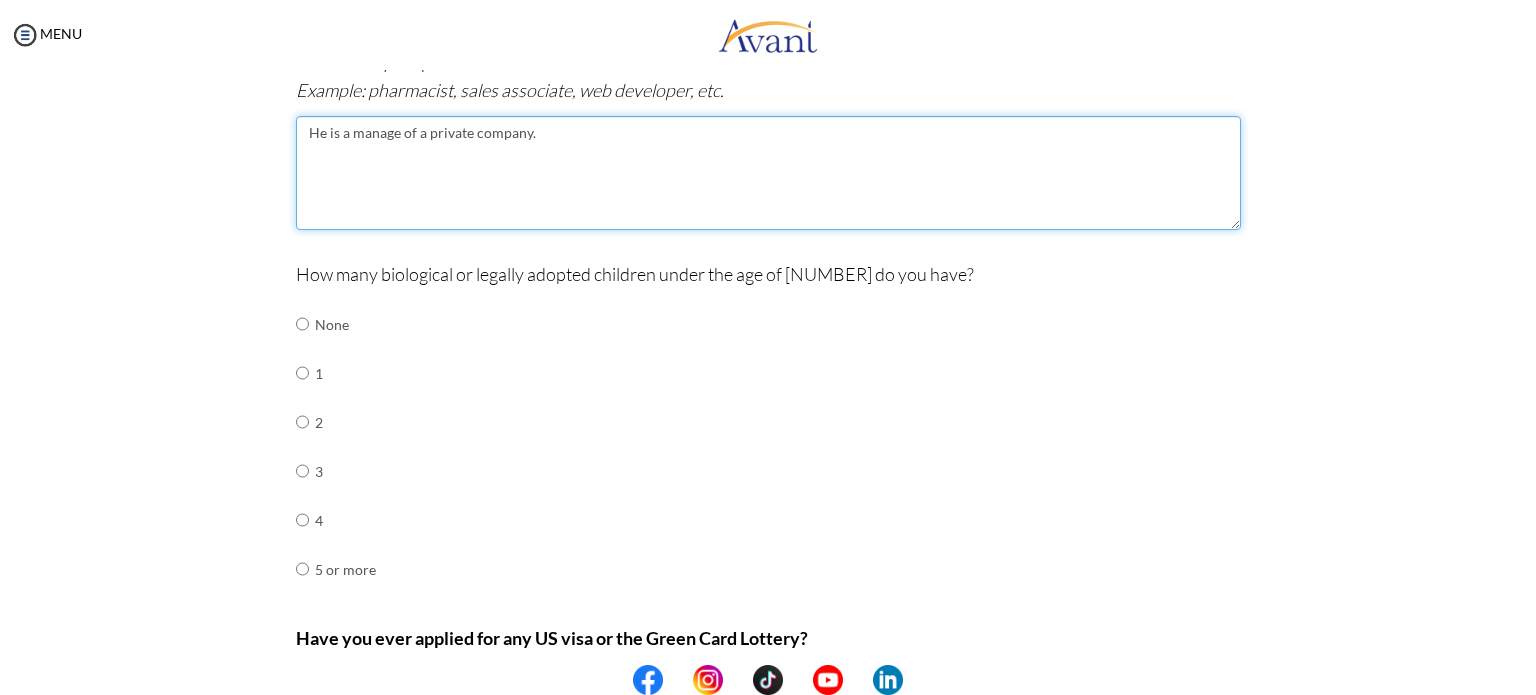 scroll, scrollTop: 740, scrollLeft: 0, axis: vertical 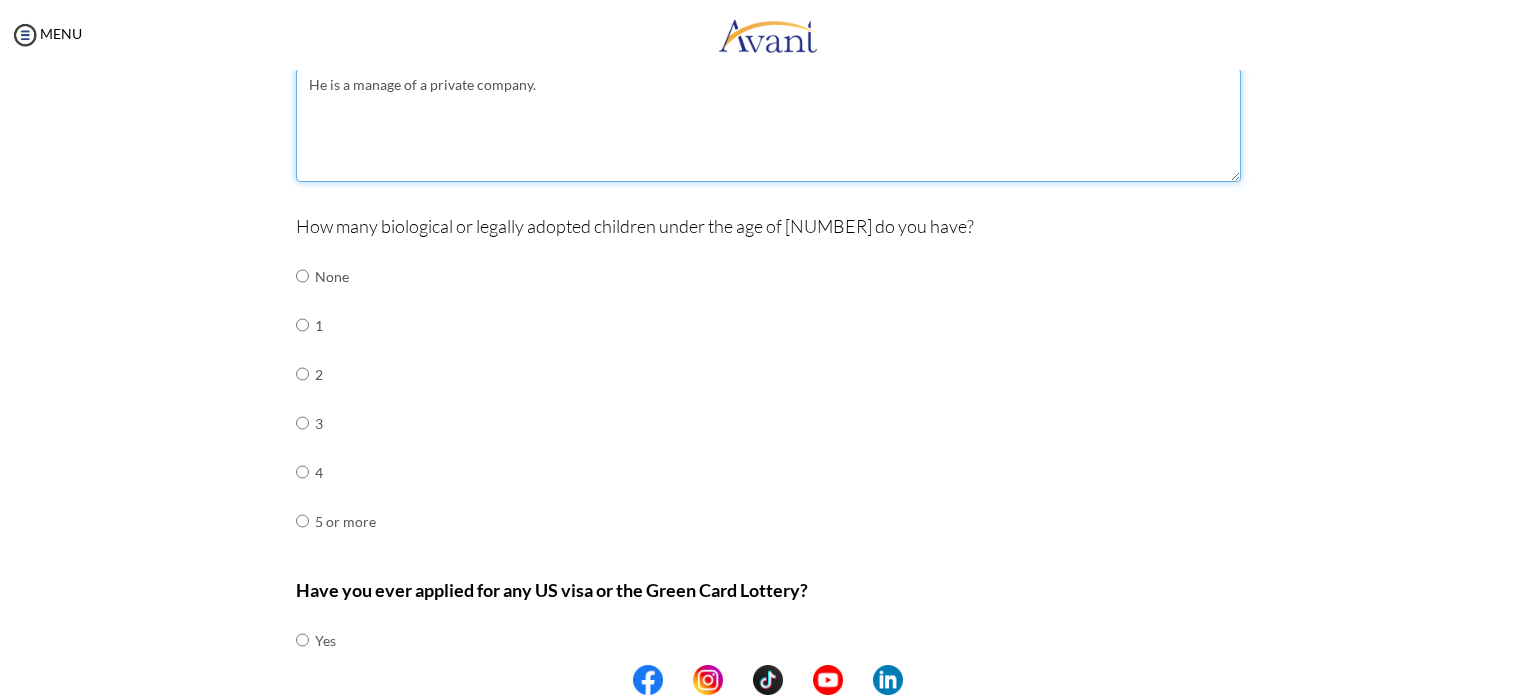 type on "He is a manage of a private company." 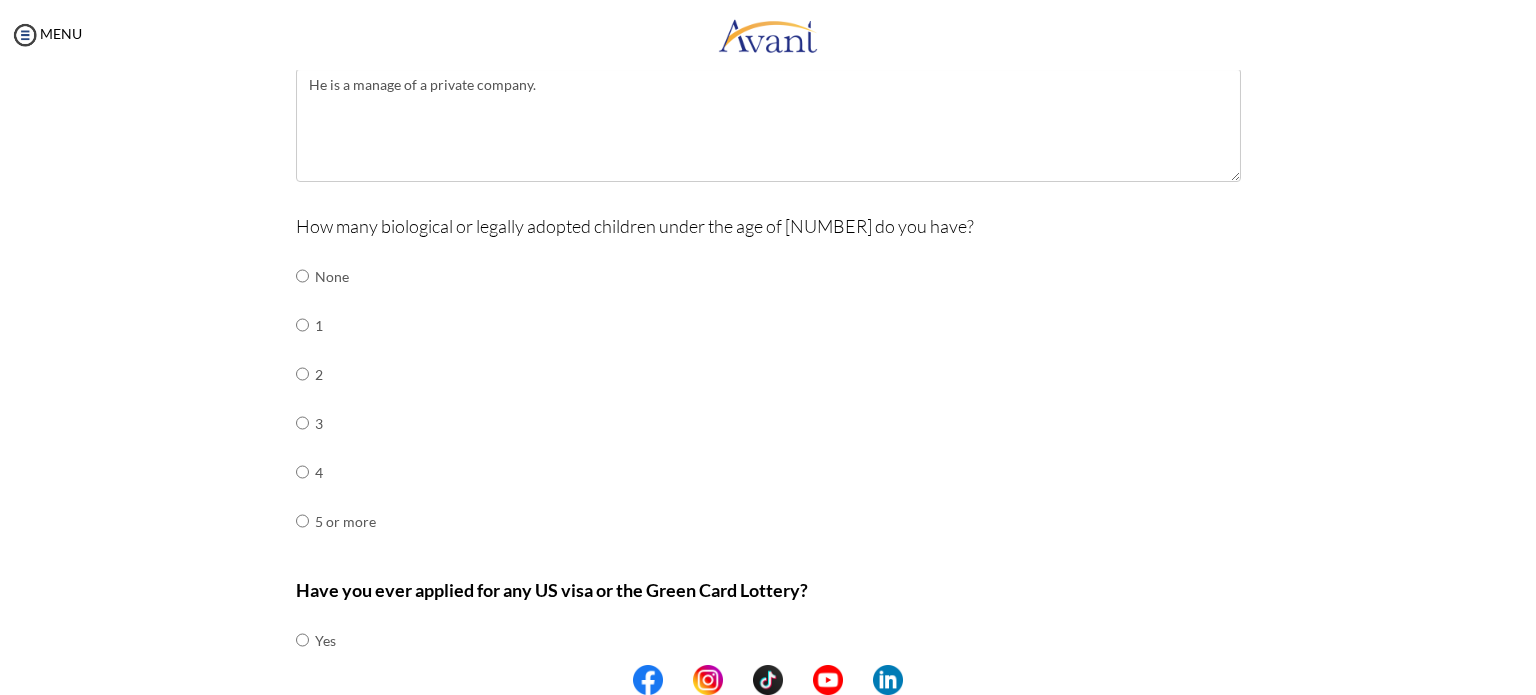 click on "Are you currently in school now?
Yes
No
Have you taken the NCLEX-RN exam before
Yes, and I passed!
Yes, and I did not pass.
No
I am scheduled to take the NCLEX at a future date.
Please share how many times you took the NCLEX and the dates you took each attempt.
When are you scheduled to take the NCLEX?
Have you taken an English proficiency exam? For example: IELTS, TOEFL, PTE, OET, etc.
Yes
No" at bounding box center [768, 104] 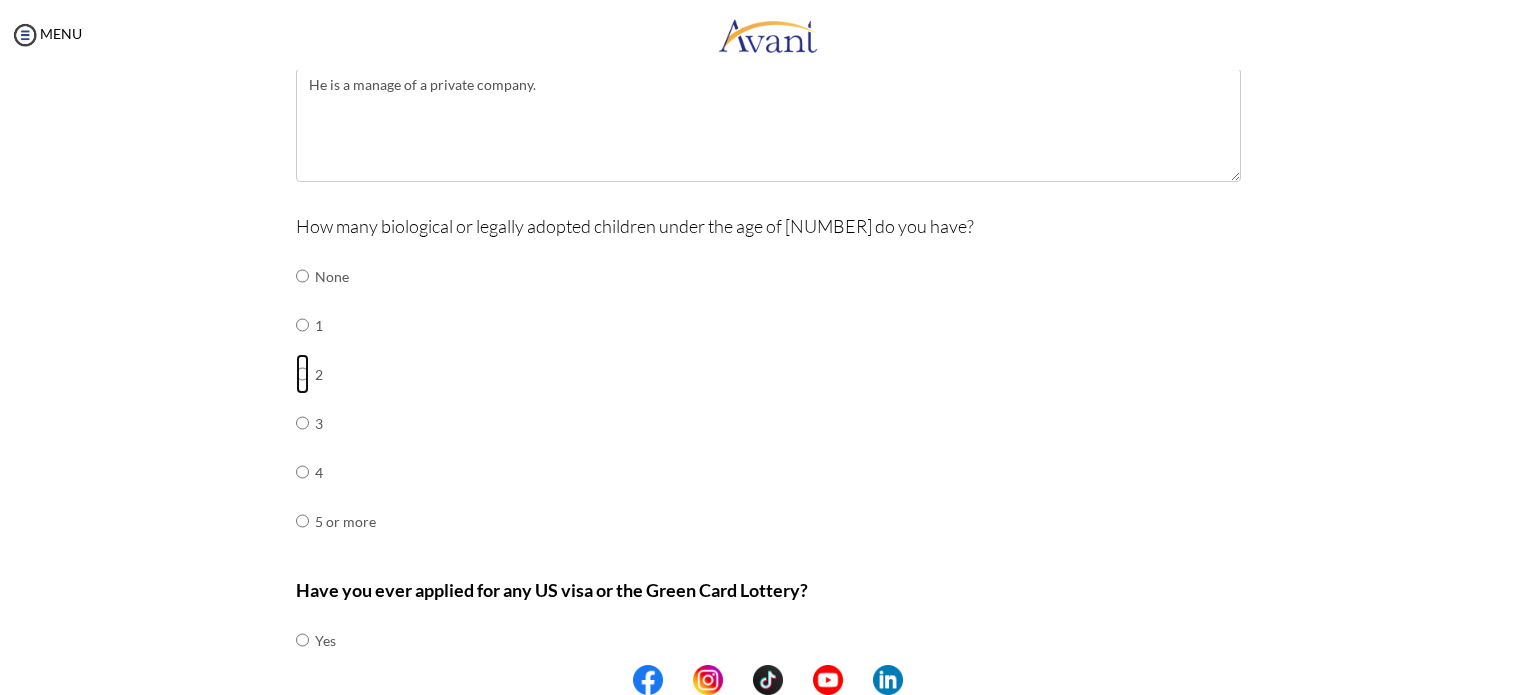 click at bounding box center [302, 276] 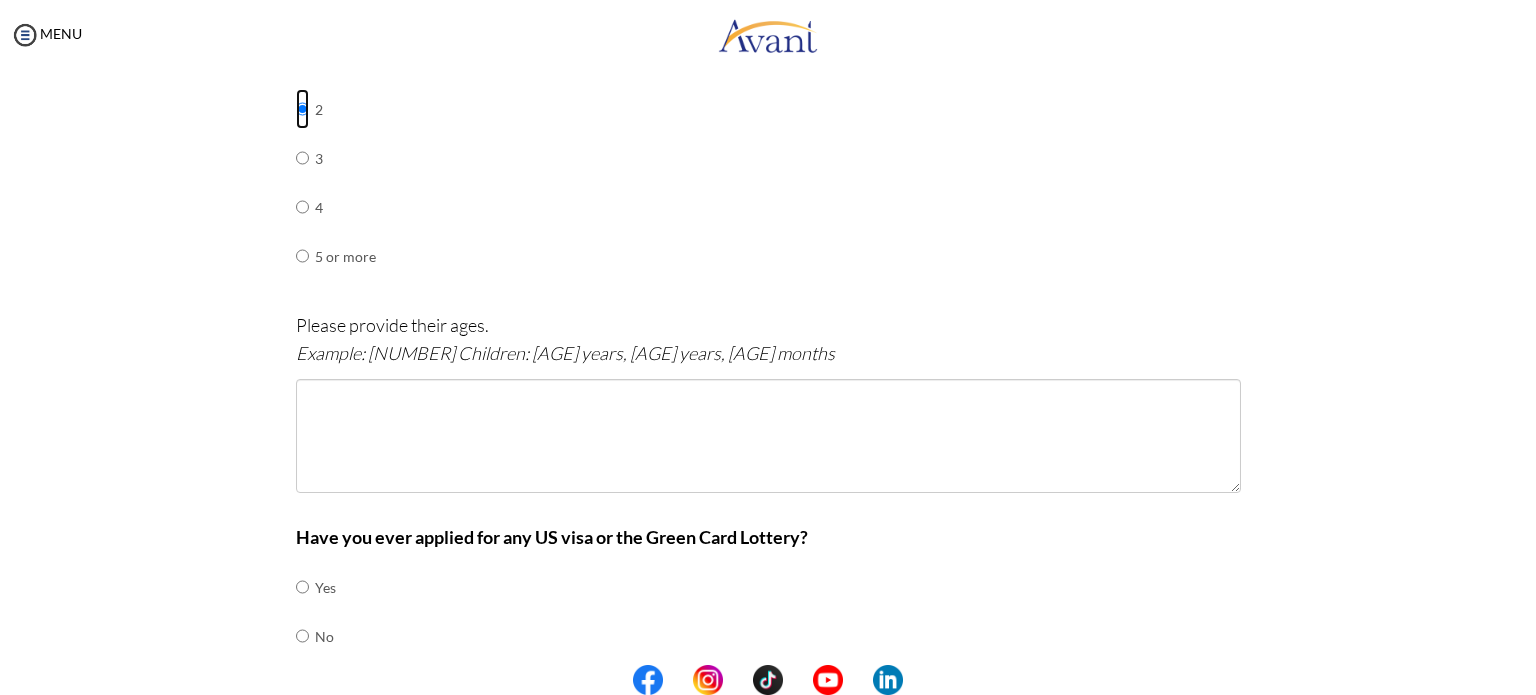 scroll, scrollTop: 1040, scrollLeft: 0, axis: vertical 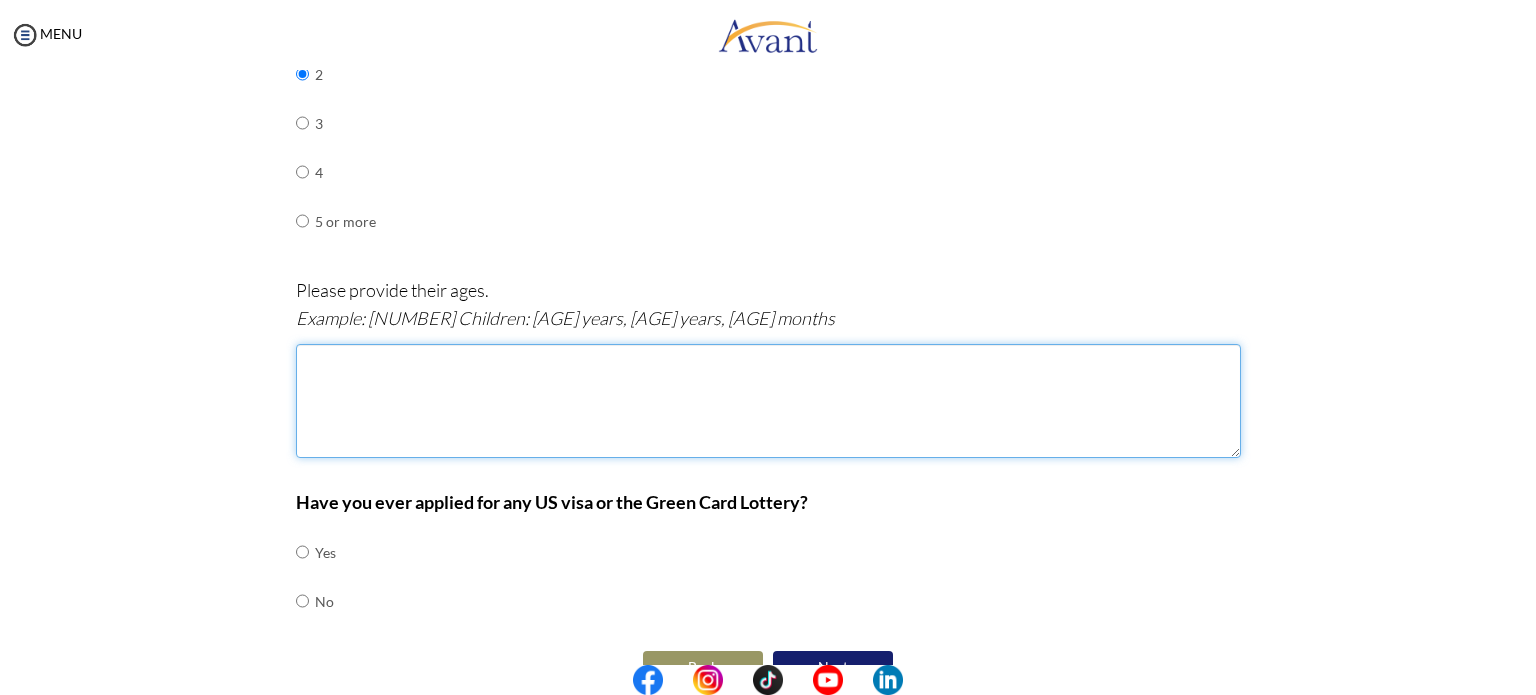 click at bounding box center [768, 401] 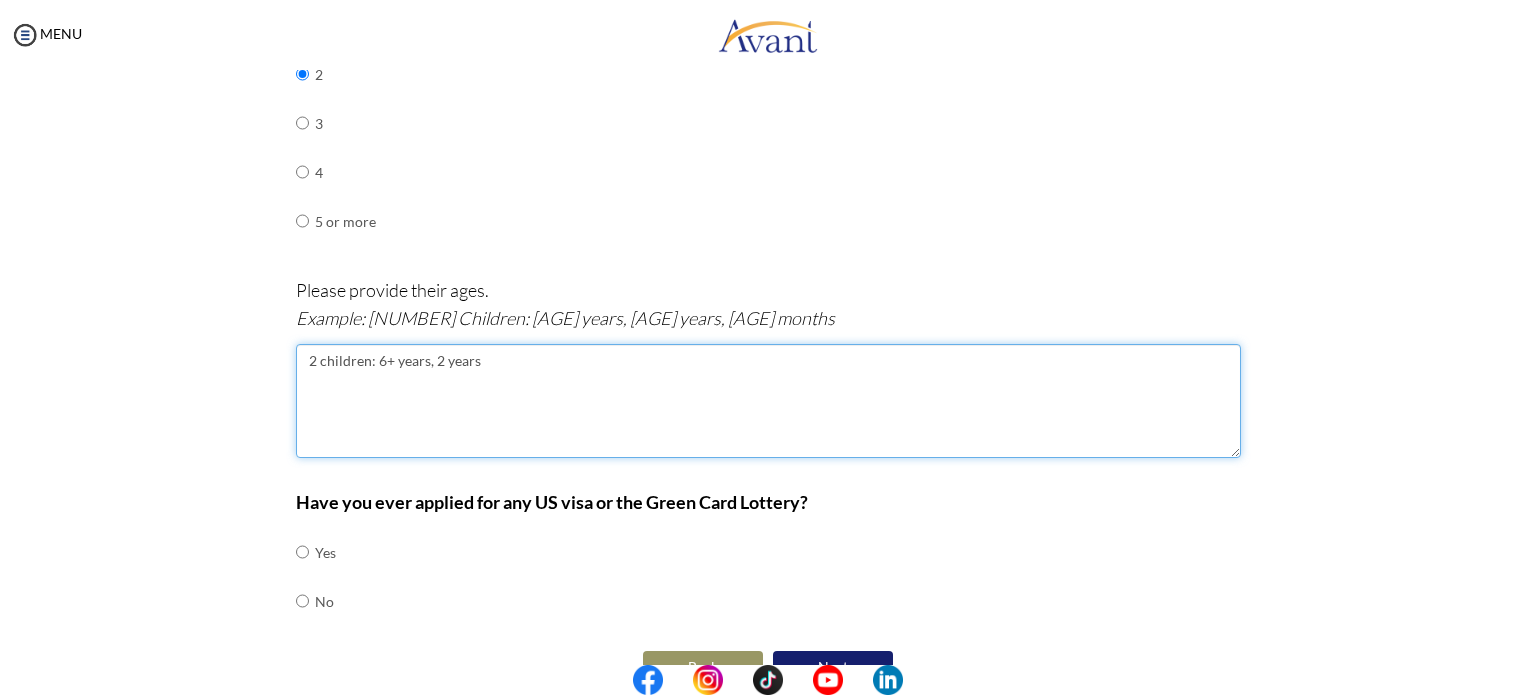 scroll, scrollTop: 1079, scrollLeft: 0, axis: vertical 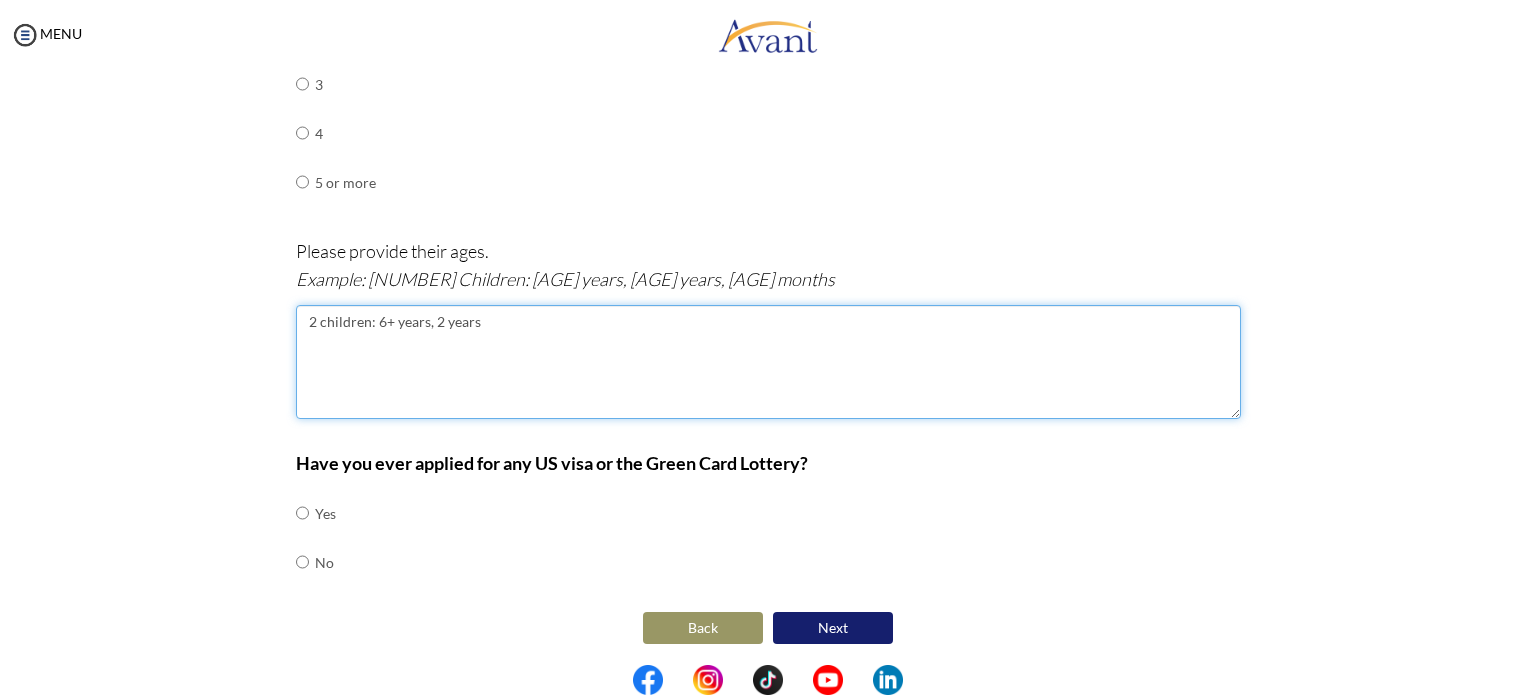 type on "2 children: 6+ years, 2 years" 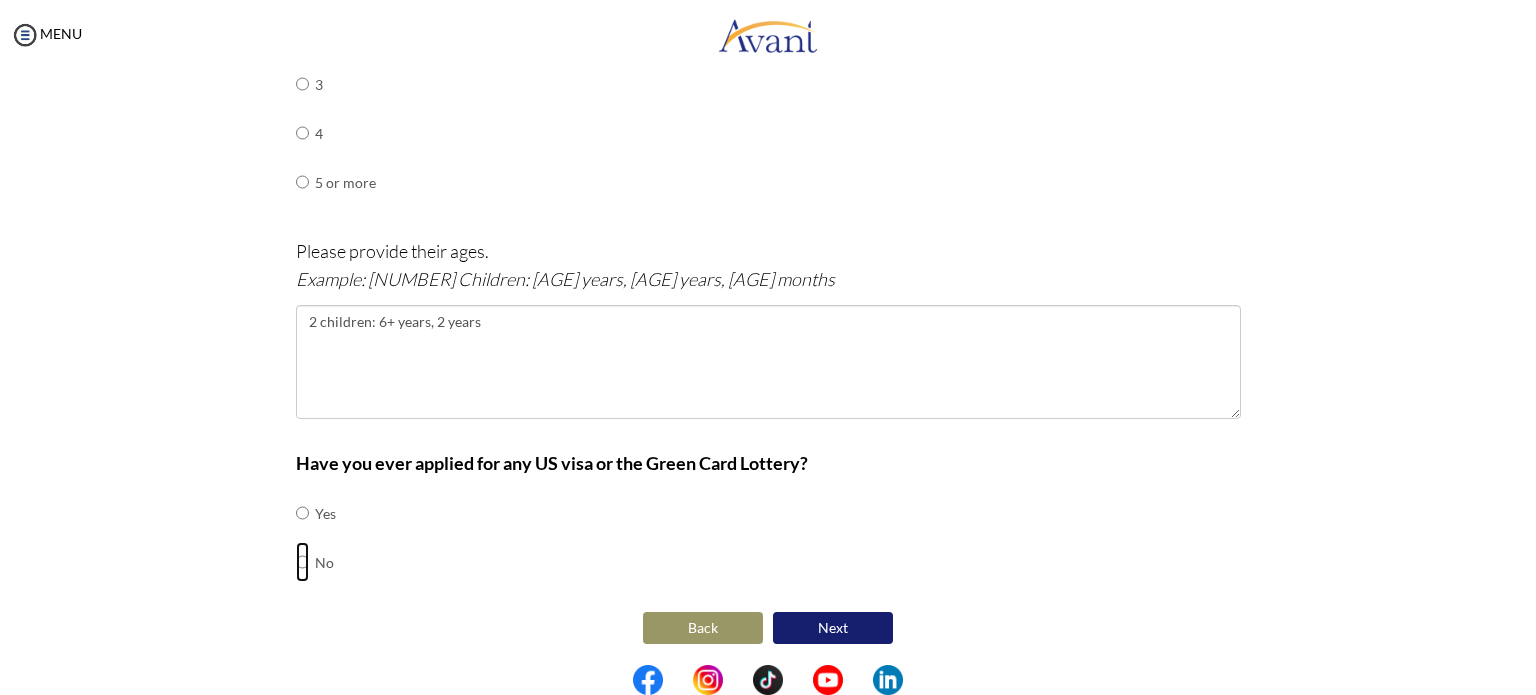 click at bounding box center [302, 513] 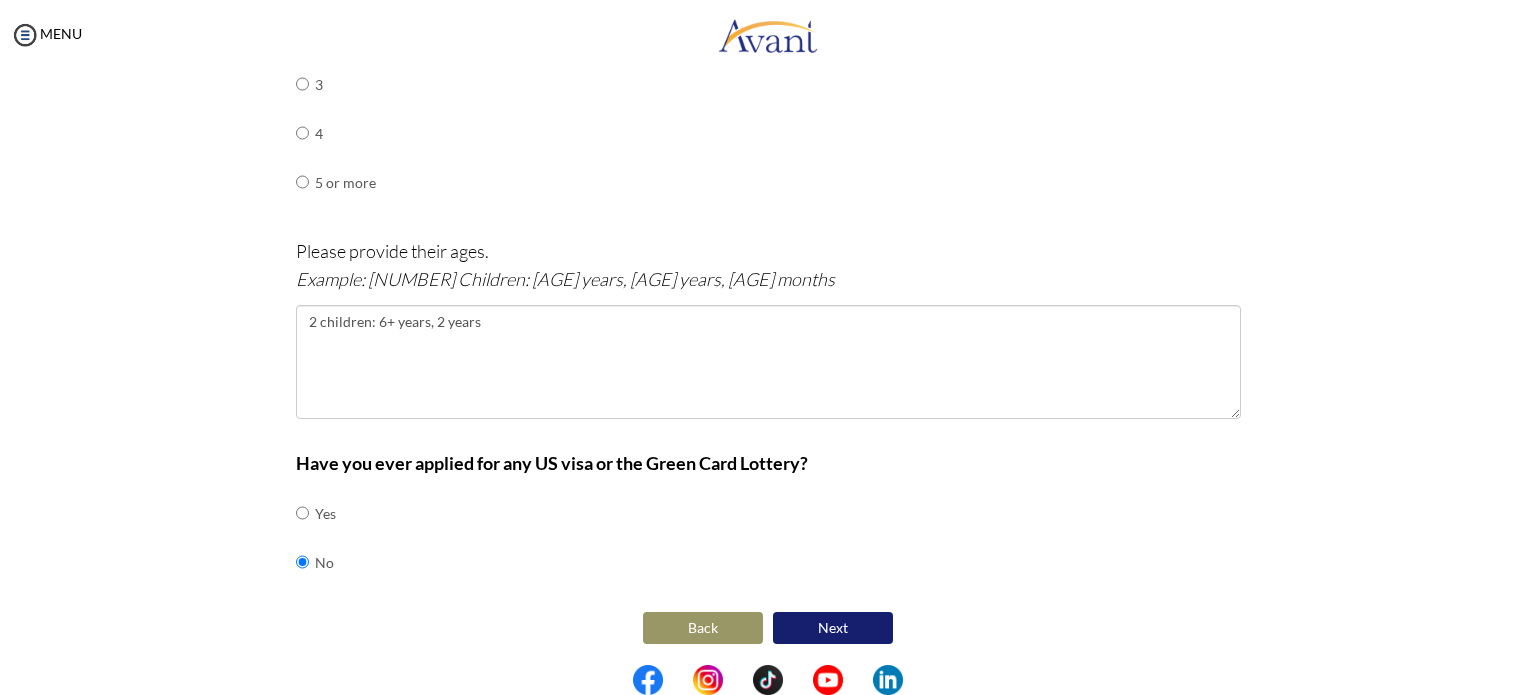 click on "Next" at bounding box center (833, 628) 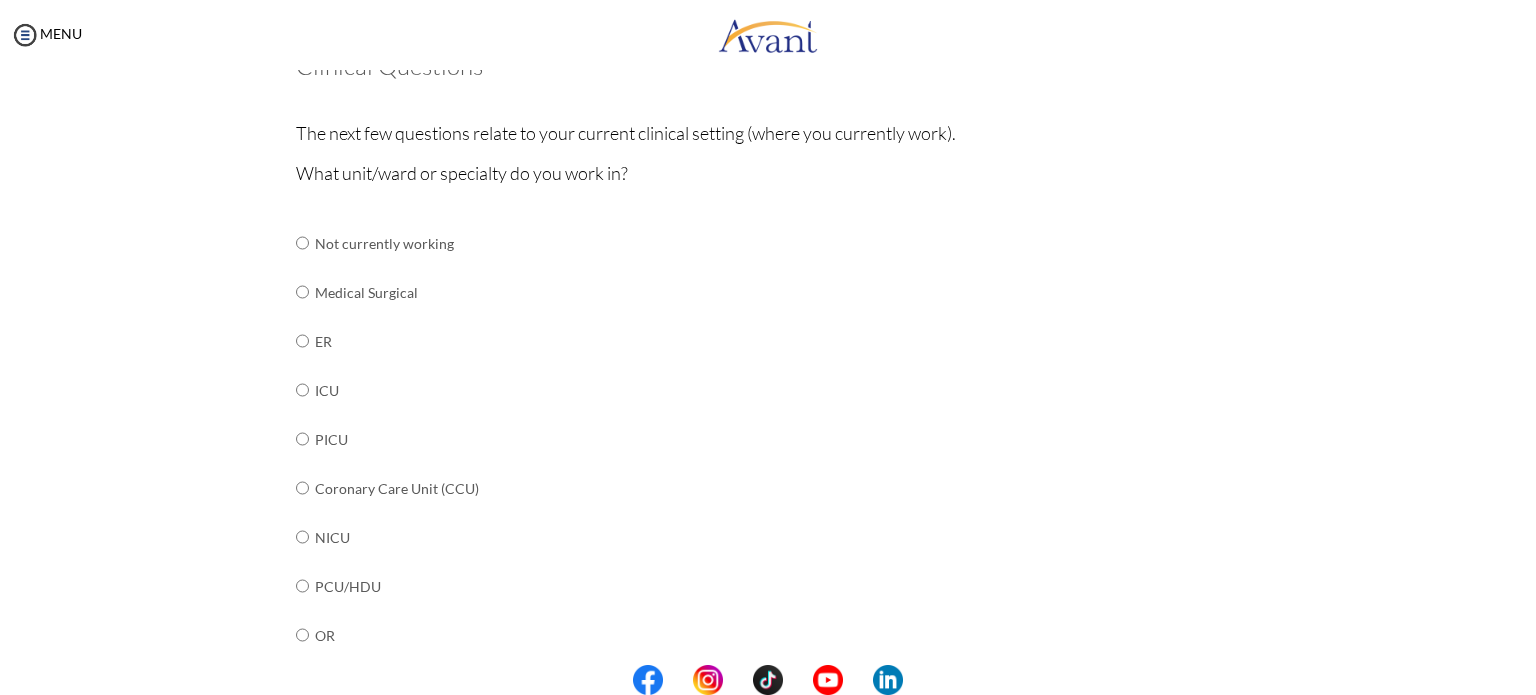 scroll, scrollTop: 240, scrollLeft: 0, axis: vertical 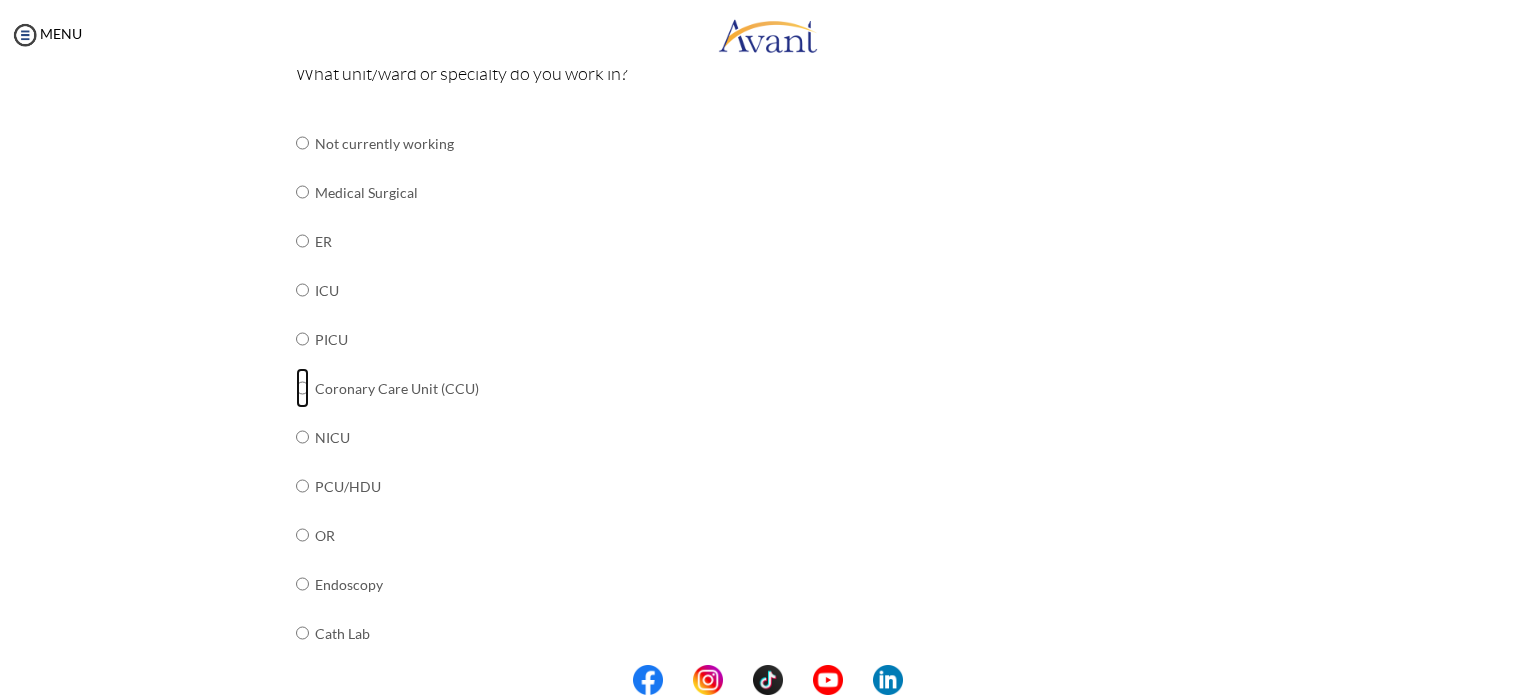 click at bounding box center (302, 143) 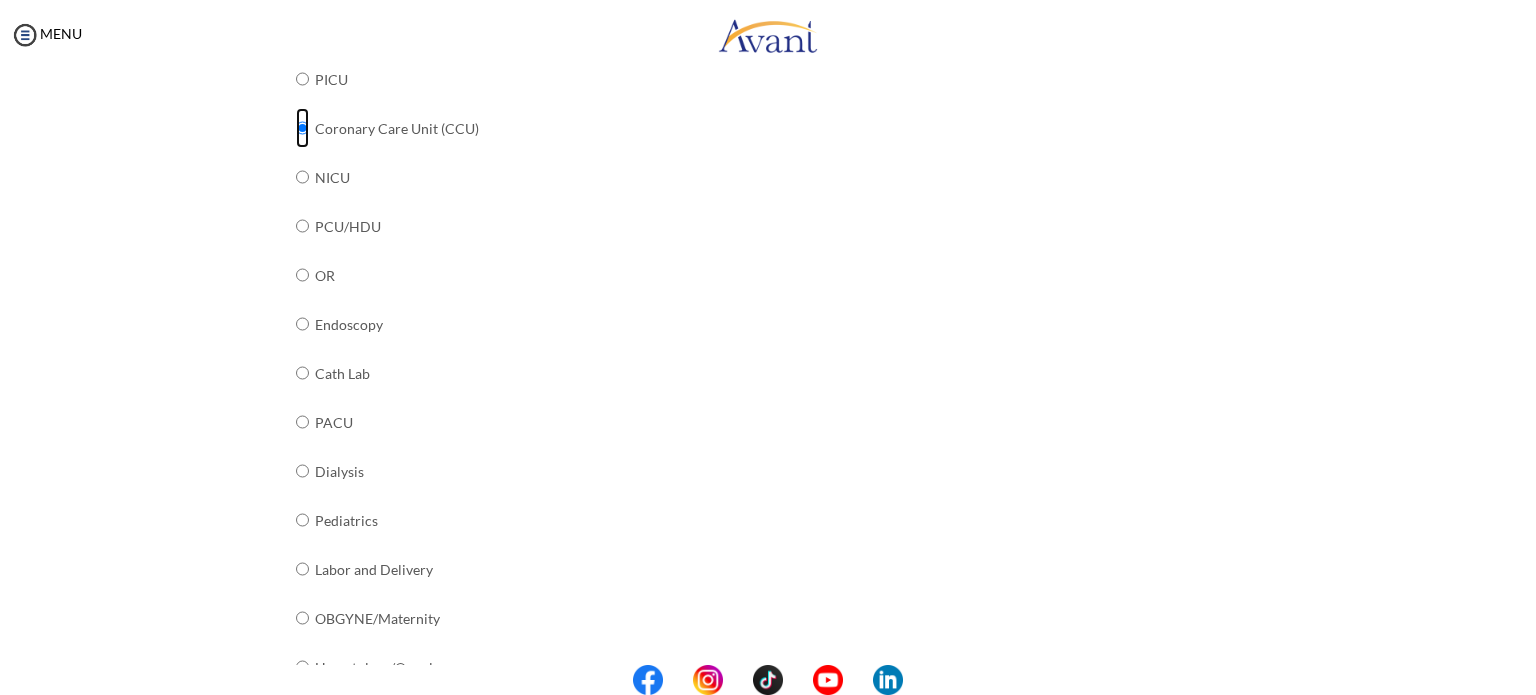 scroll, scrollTop: 752, scrollLeft: 0, axis: vertical 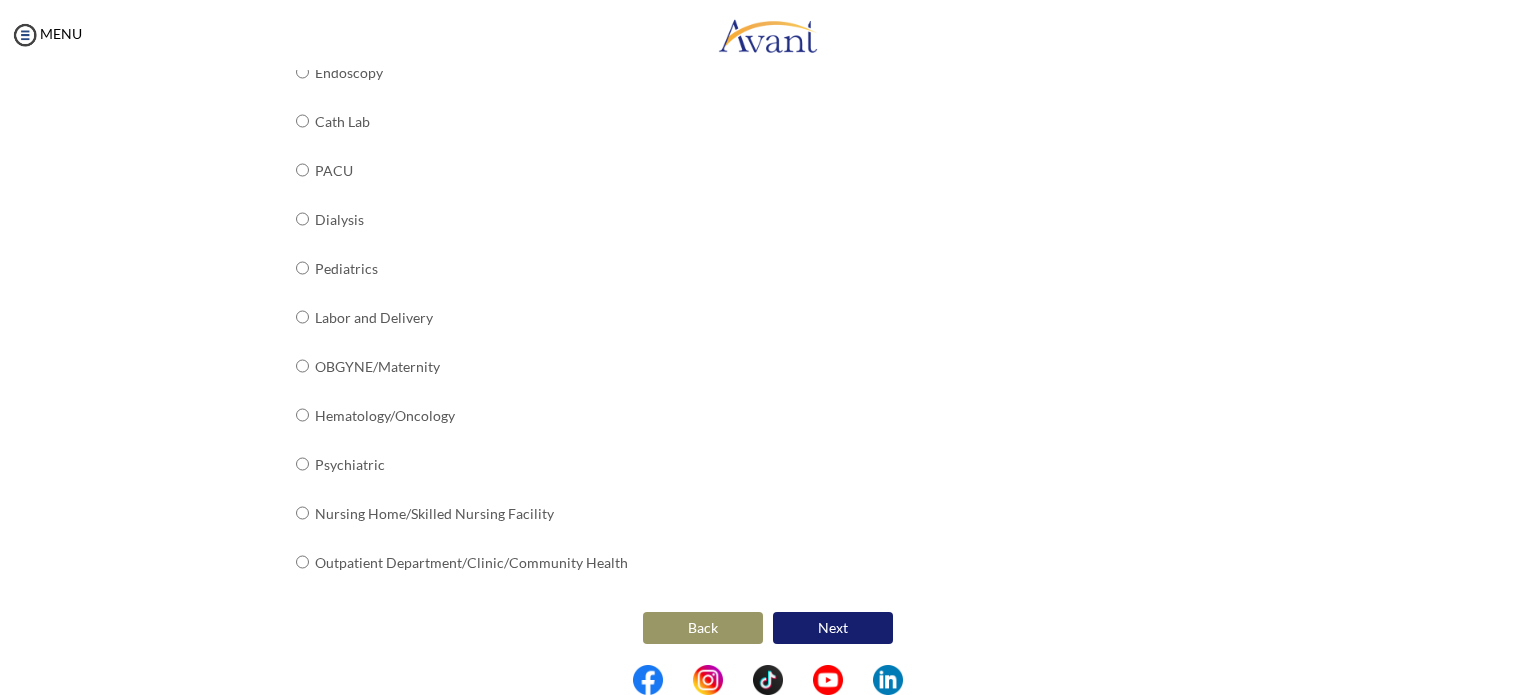 click on "Next" at bounding box center (833, 628) 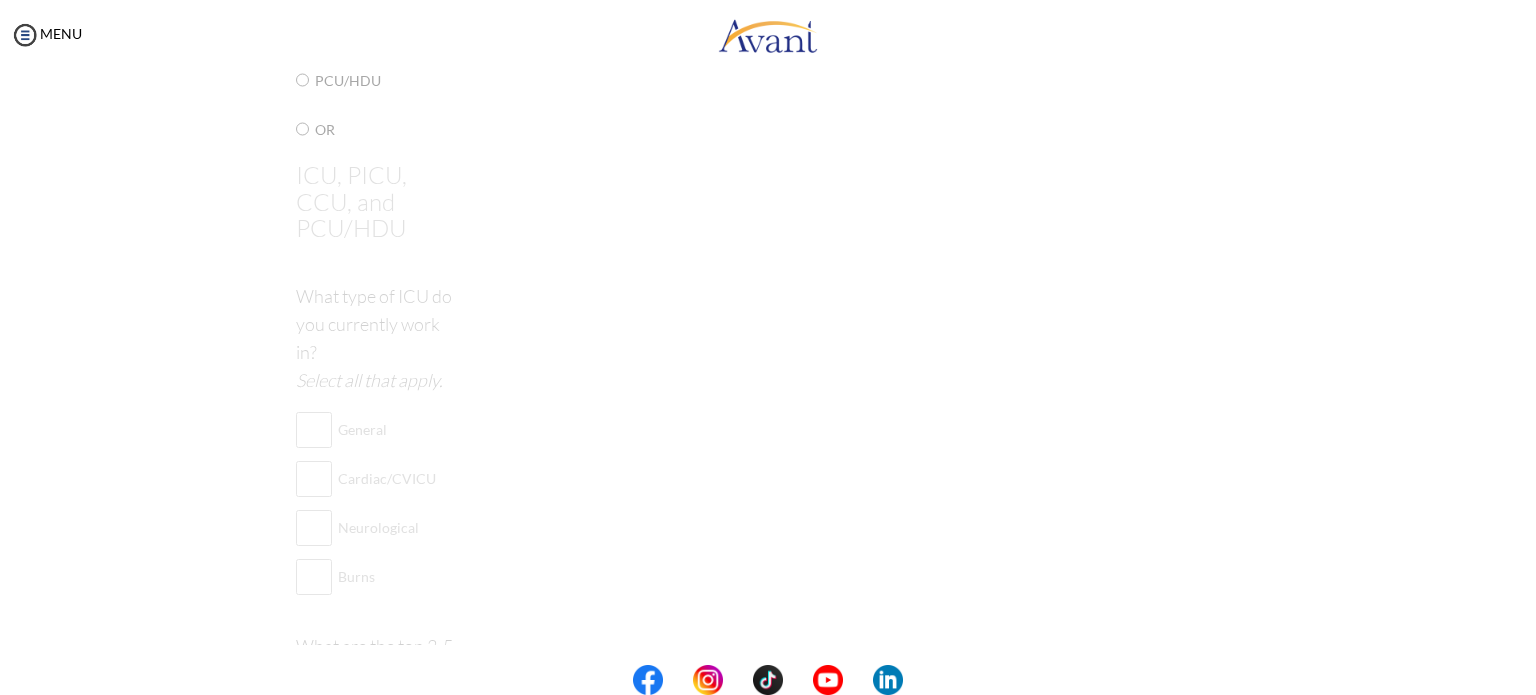 scroll, scrollTop: 40, scrollLeft: 0, axis: vertical 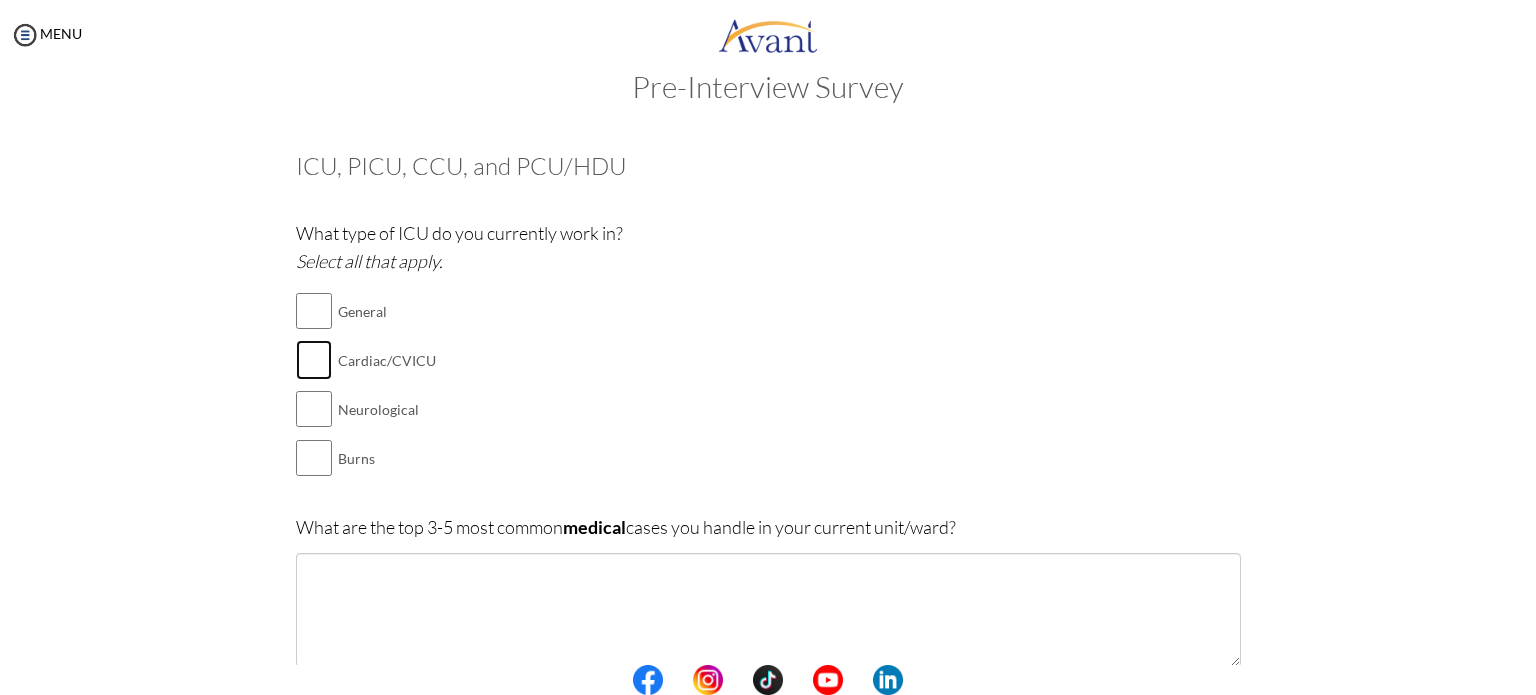 click at bounding box center (314, 360) 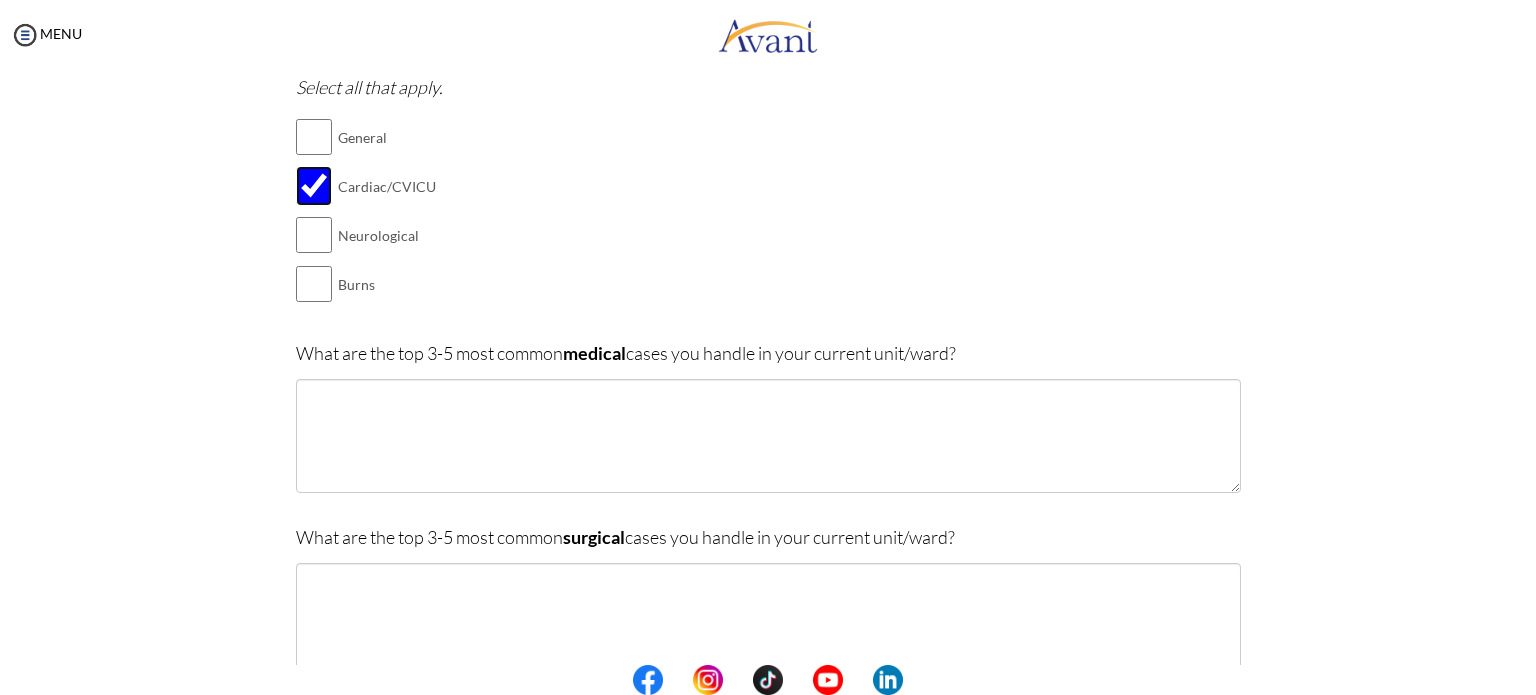 scroll, scrollTop: 240, scrollLeft: 0, axis: vertical 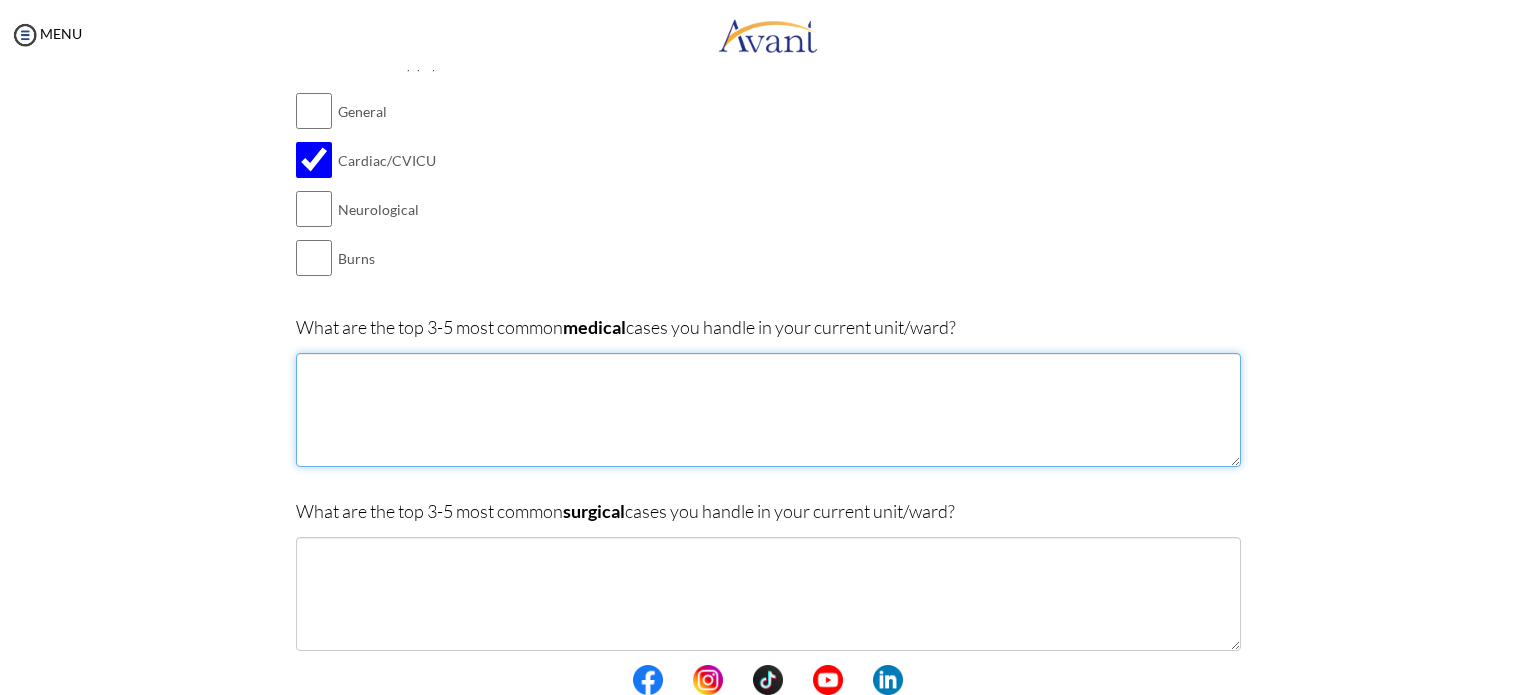 click at bounding box center (768, 410) 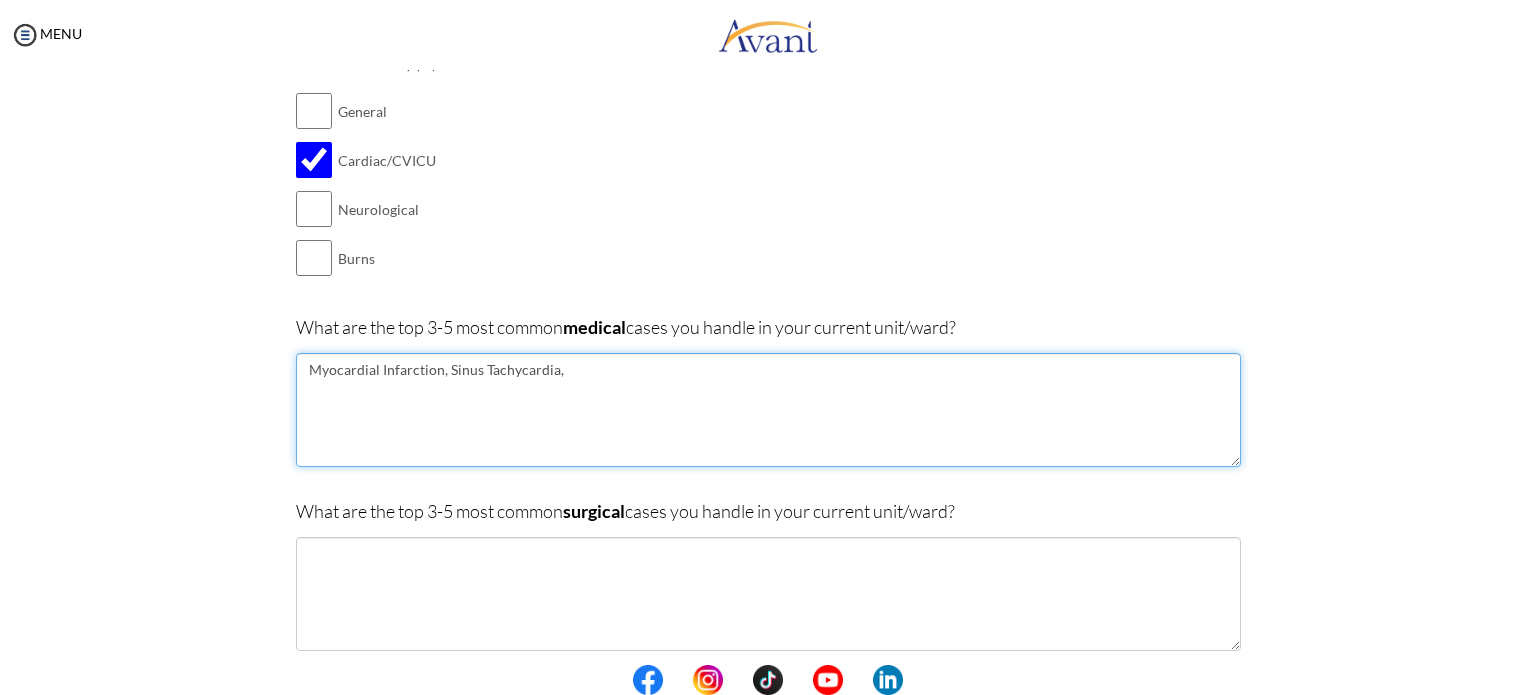 click on "Myocardial Infarction, Sinus Tachycardia," at bounding box center (768, 410) 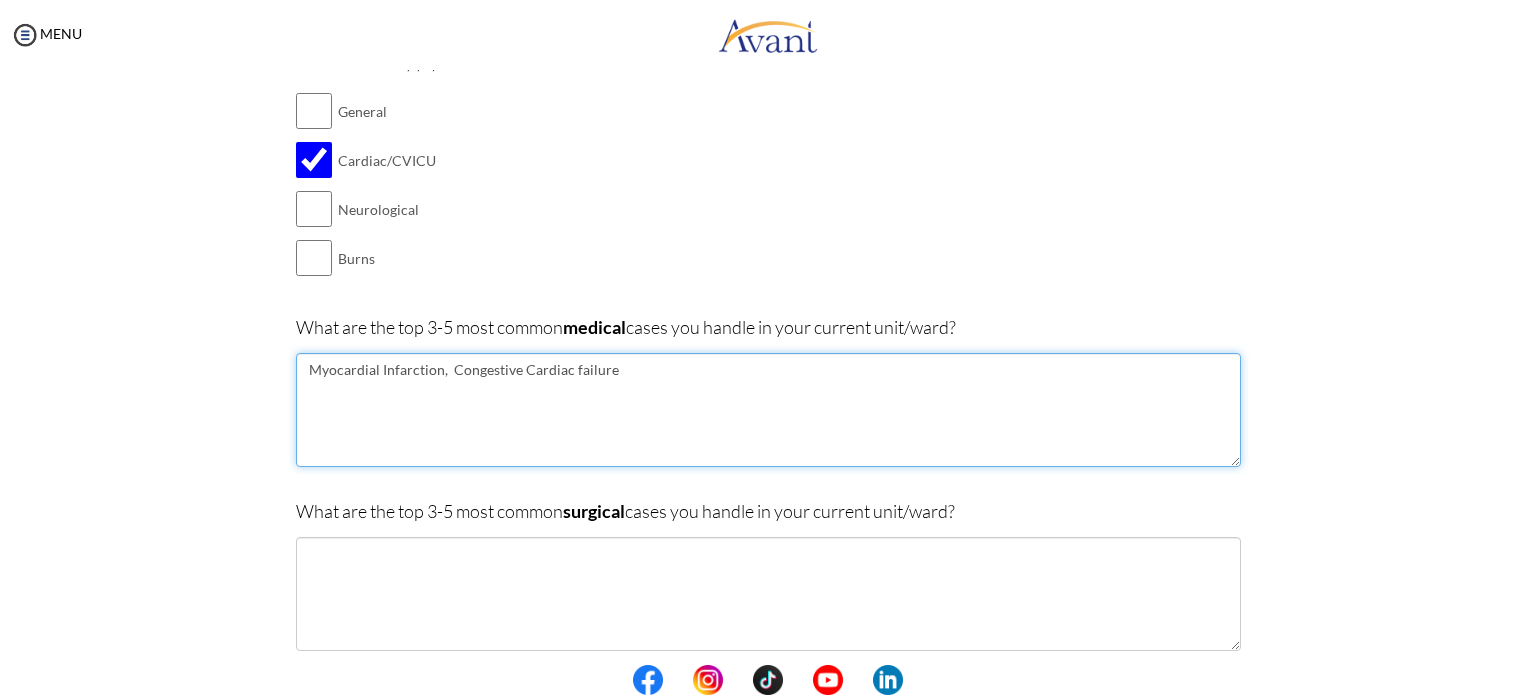 click on "Myocardial Infarction,  Congestive Cardiac failure" at bounding box center [768, 410] 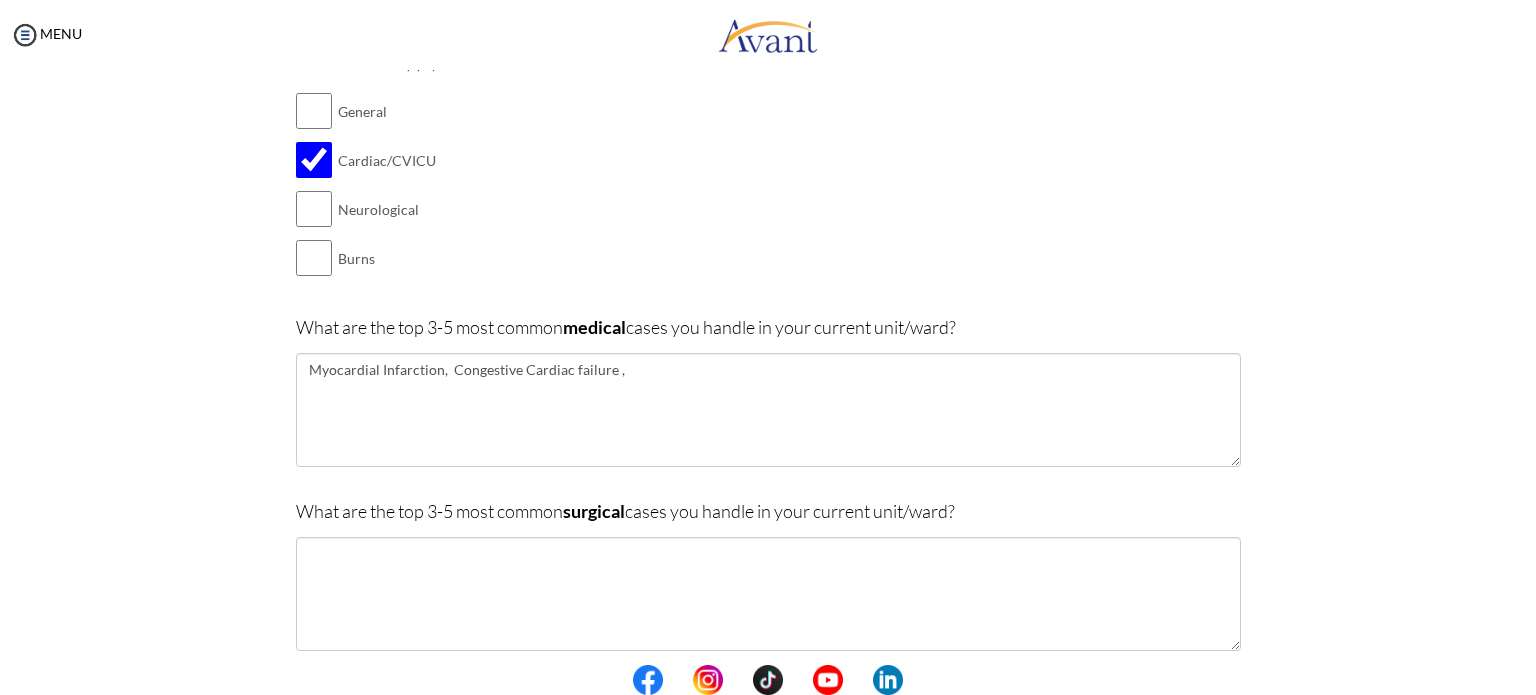drag, startPoint x: 580, startPoint y: 371, endPoint x: 933, endPoint y: 174, distance: 404.2499 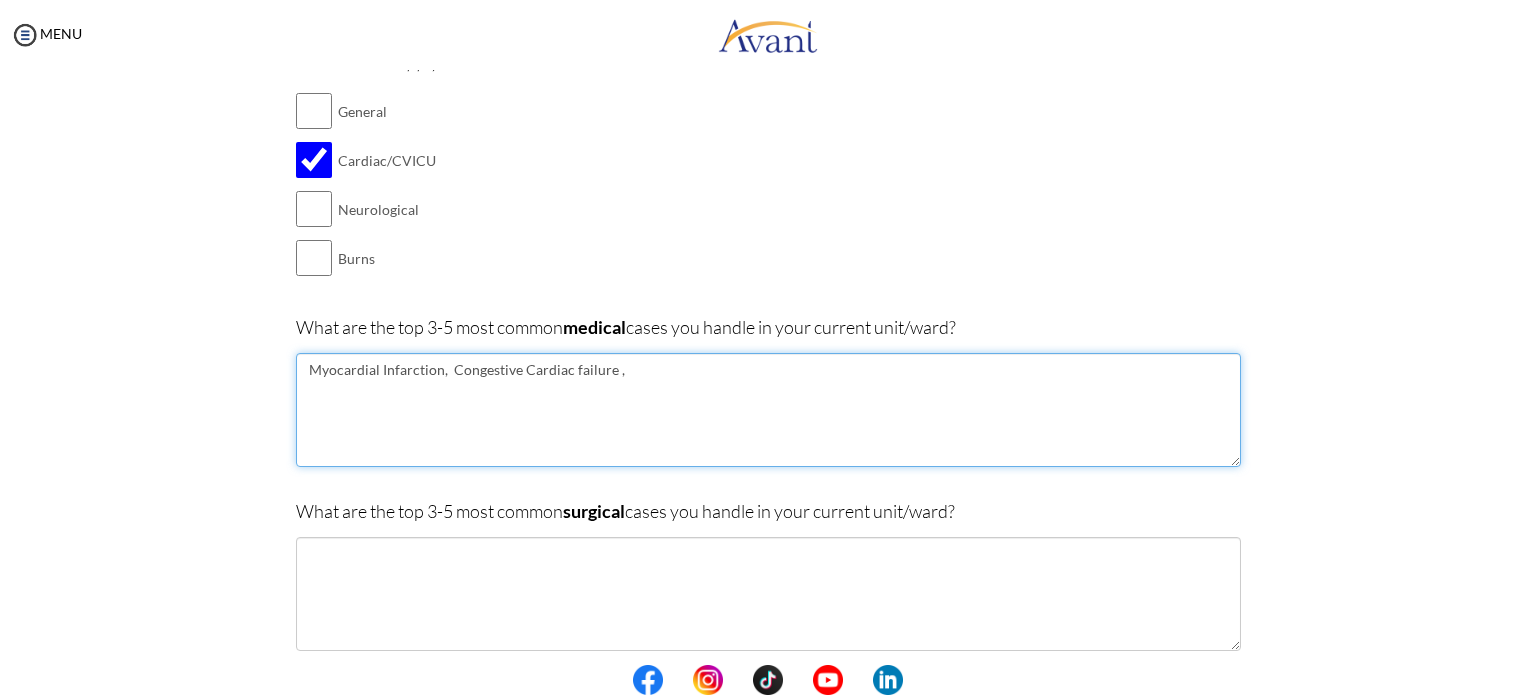 click on "Myocardial Infarction,  Congestive Cardiac failure ," at bounding box center (768, 410) 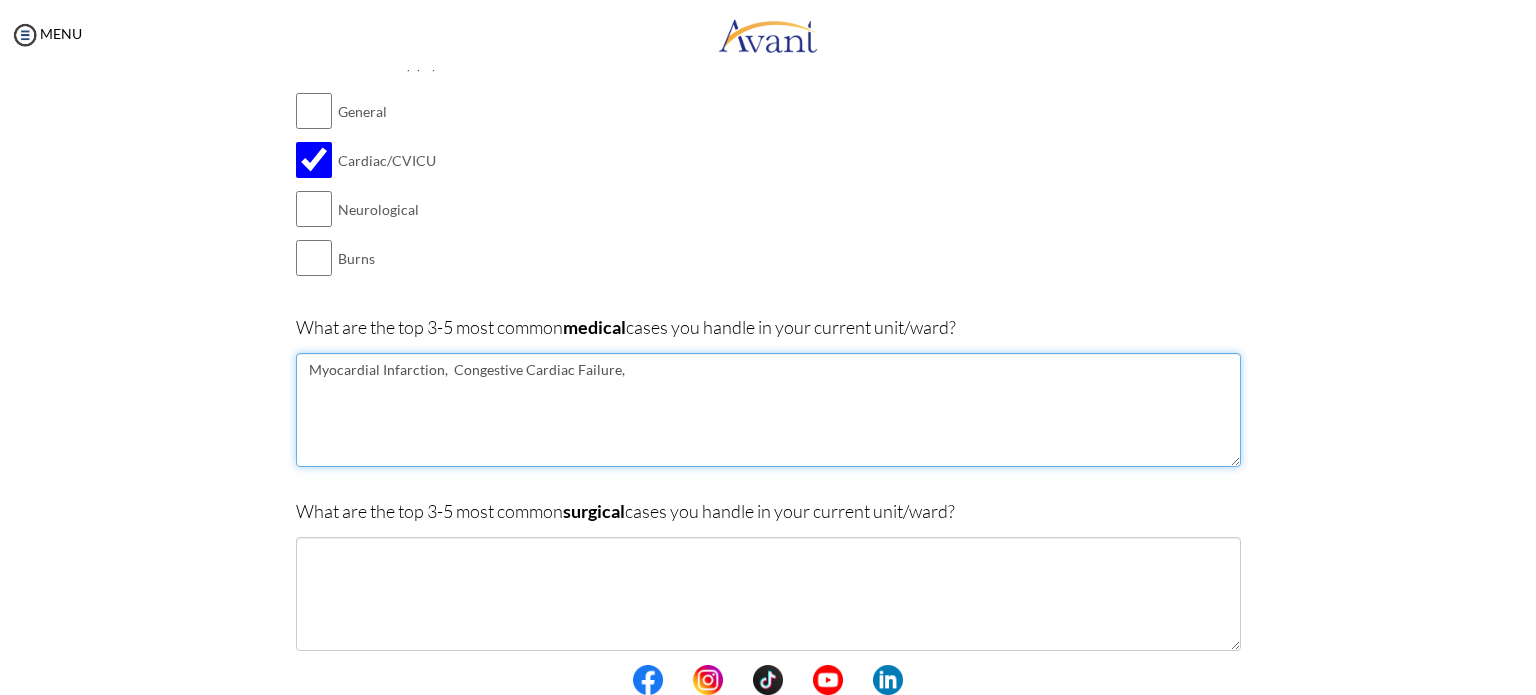click on "Myocardial Infarction,  Congestive Cardiac Failure," at bounding box center [768, 410] 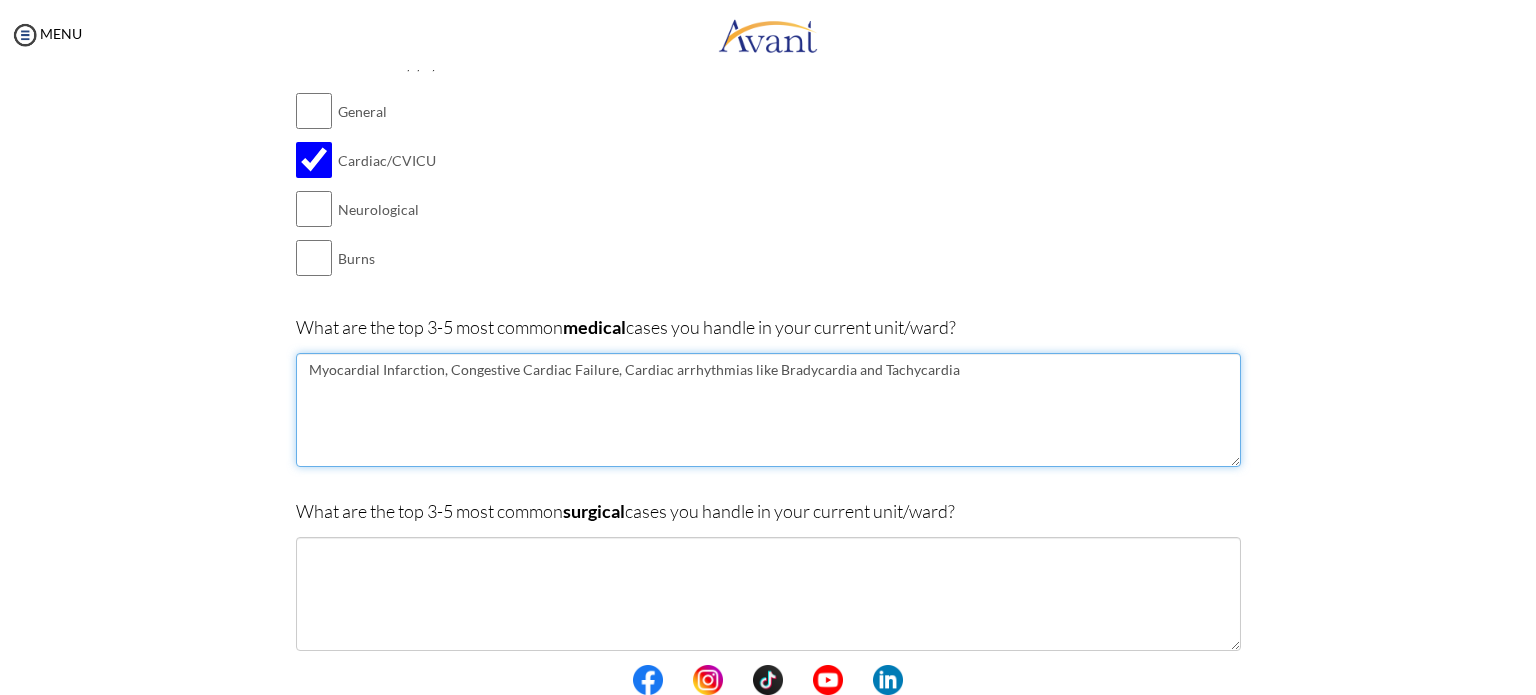 click on "Myocardial Infarction, Congestive Cardiac Failure, Cardiac arrhythmias like Bradycardia and Tachycardia" at bounding box center (768, 410) 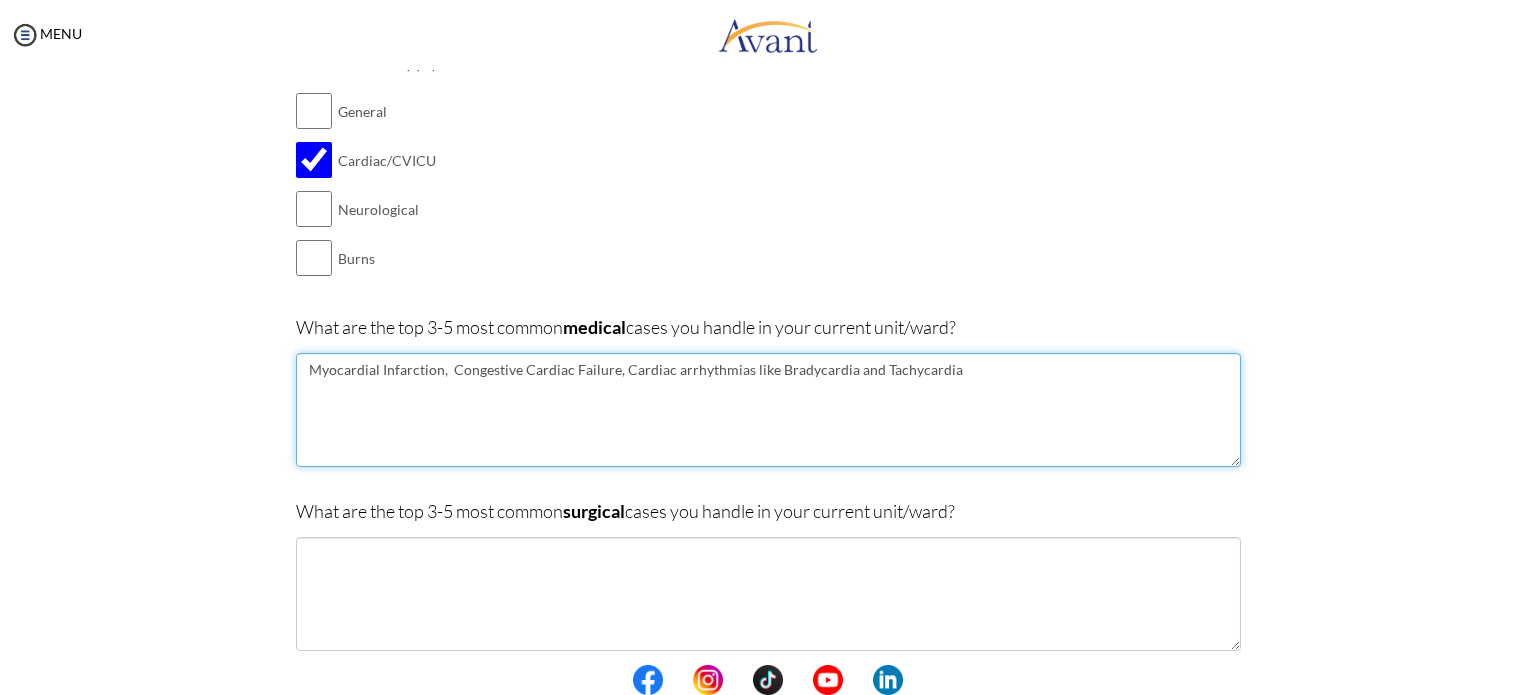 click on "Myocardial Infarction,  Congestive Cardiac Failure, Cardiac arrhythmias like Bradycardia and Tachycardia" at bounding box center (768, 410) 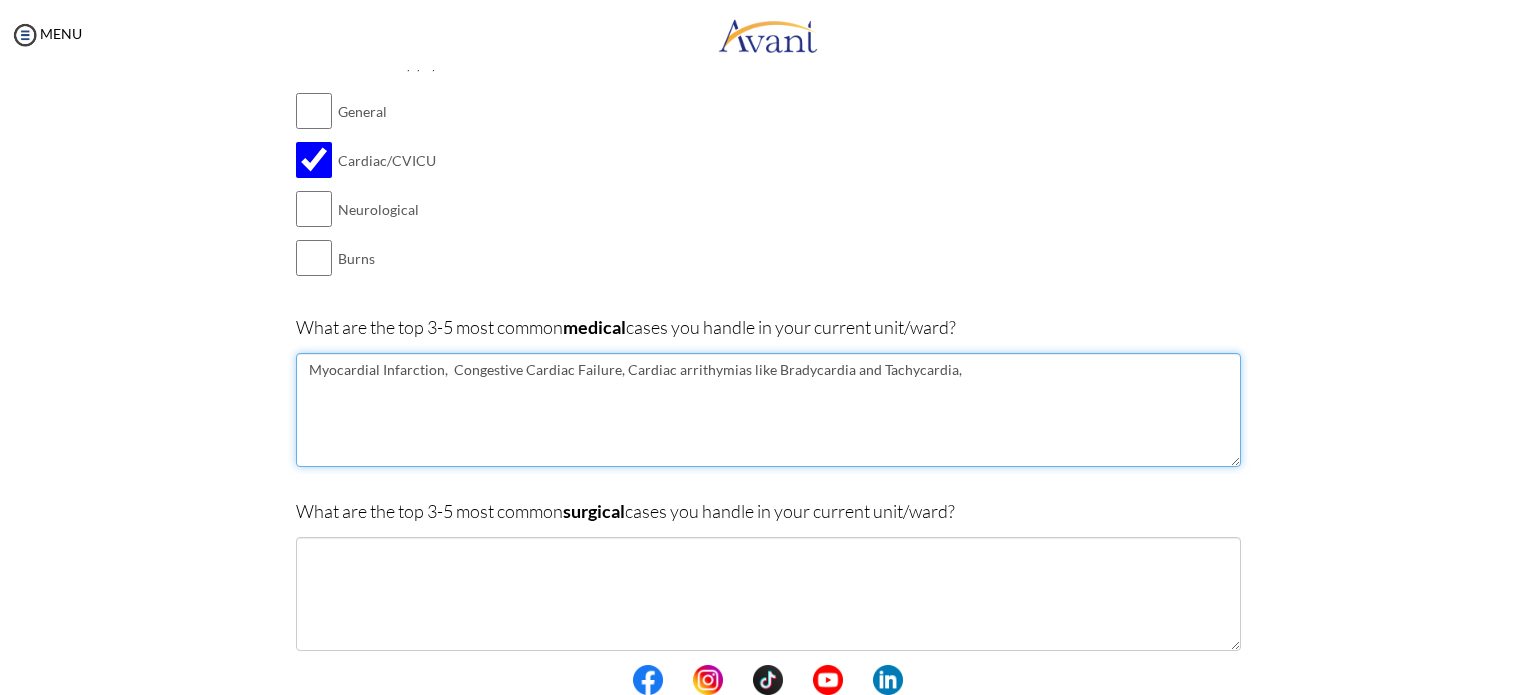 type on "Myocardial Infarction,  Congestive Cardiac Failure, Cardiac arrithymias like Bradycardia and Tachycardia," 